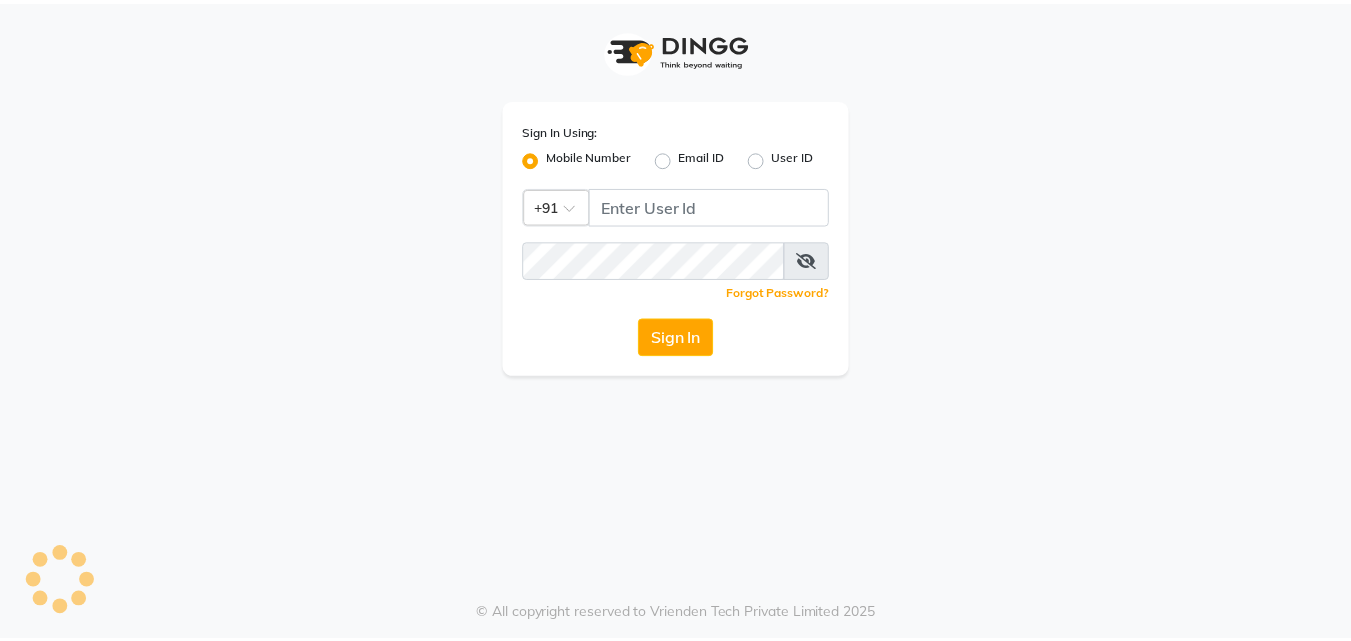 scroll, scrollTop: 0, scrollLeft: 0, axis: both 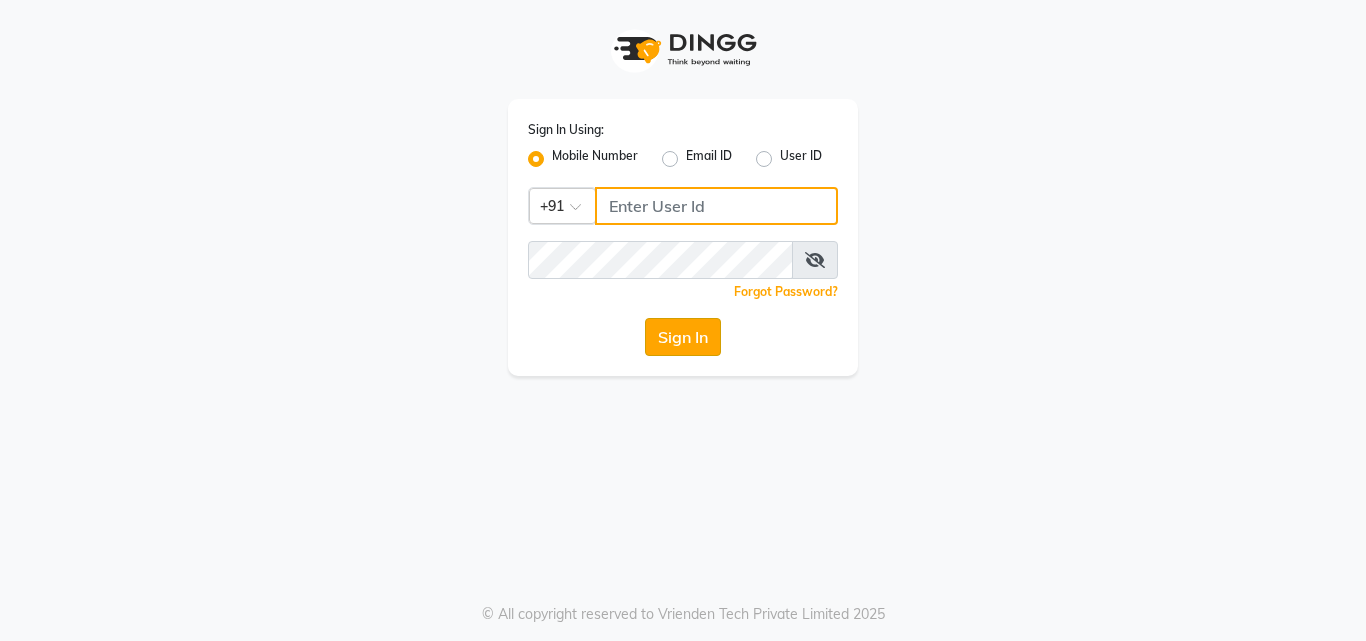 type on "7067767770" 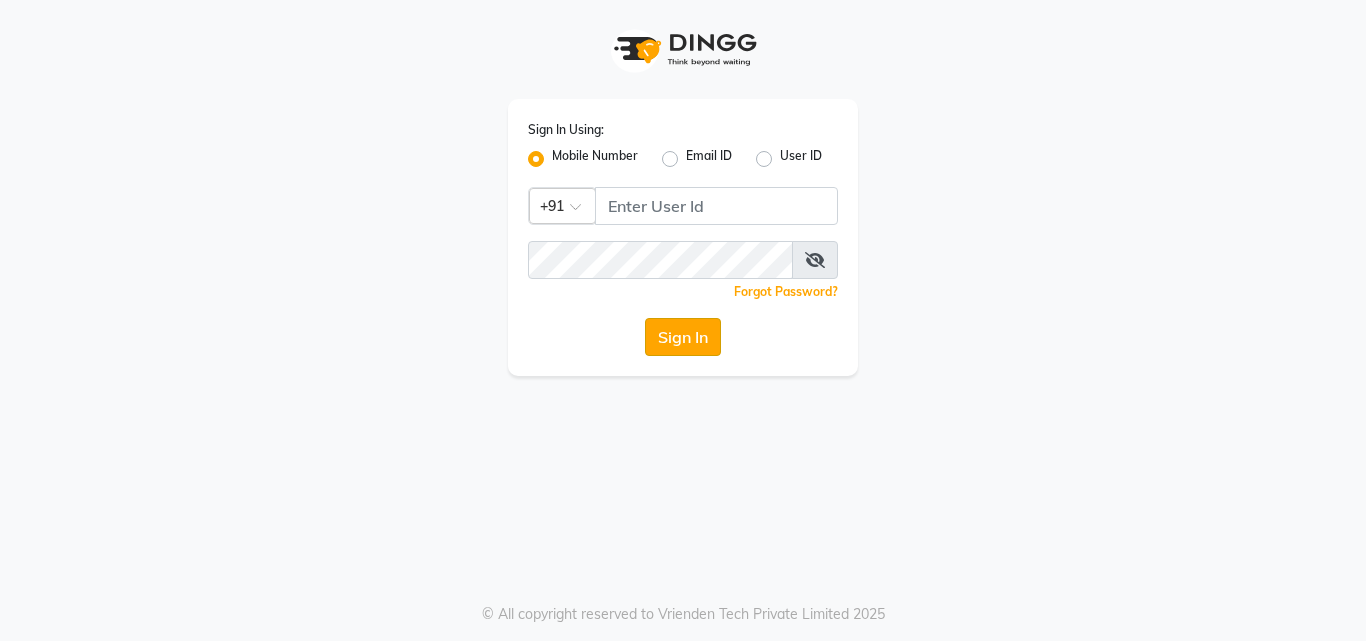 click on "Sign In" 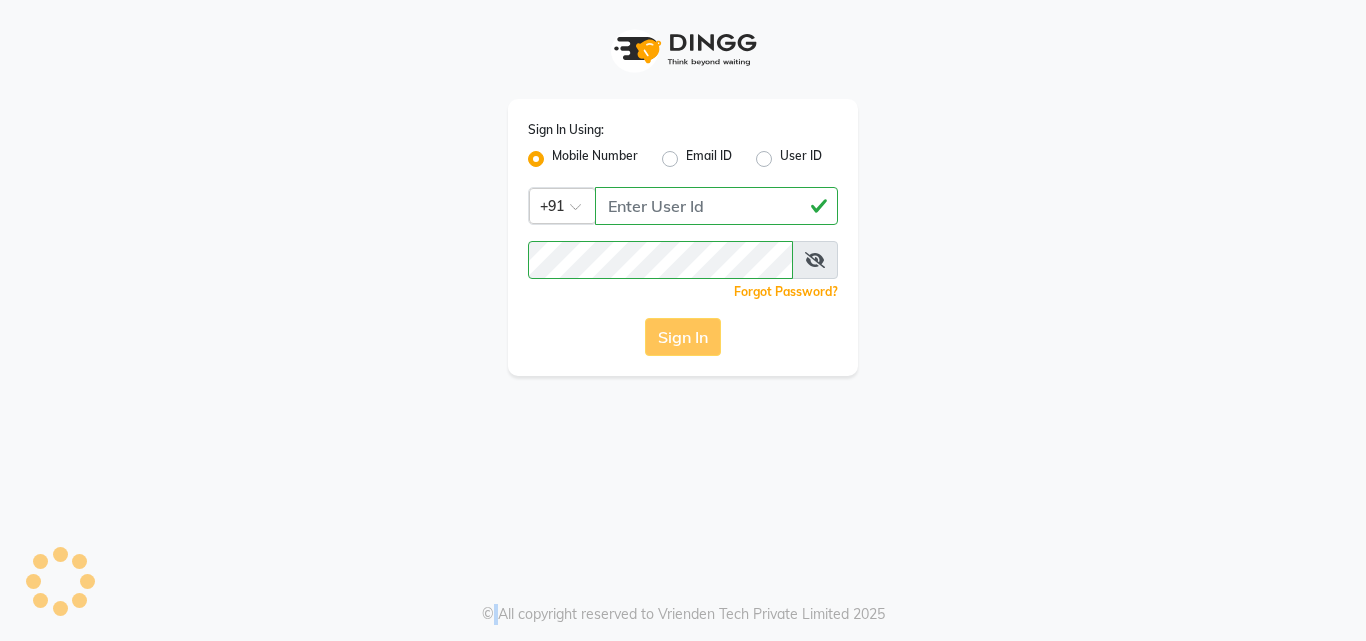 click on "Sign In" 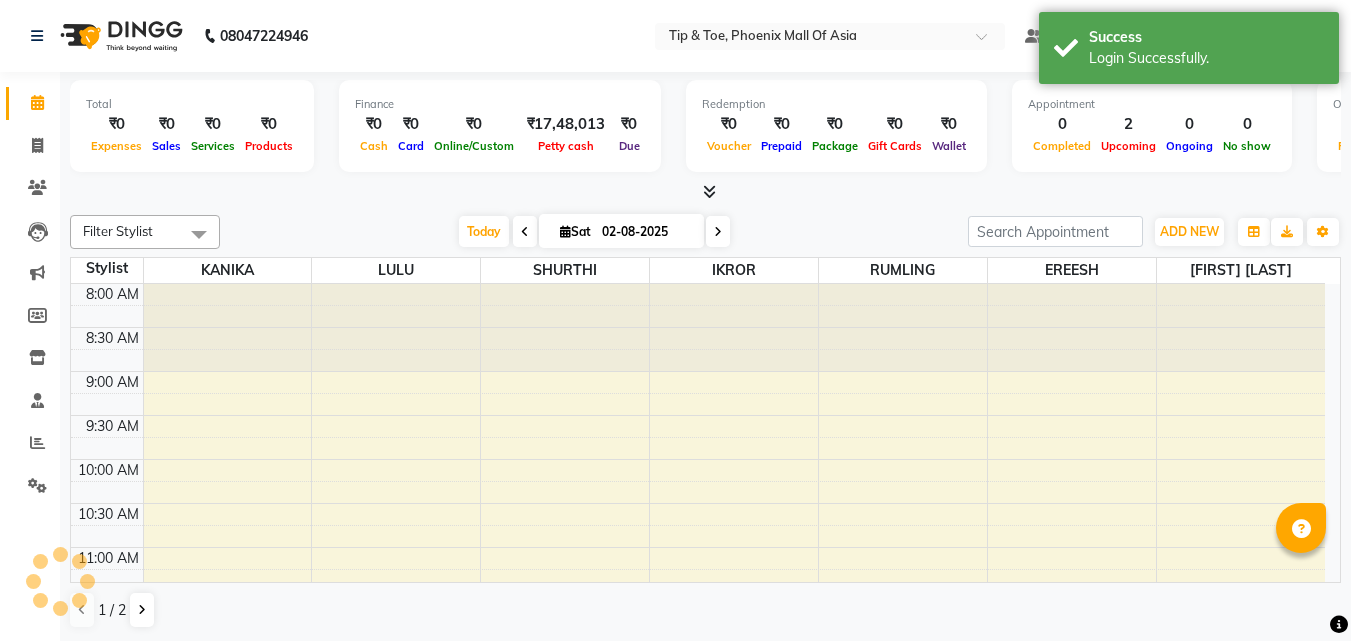 scroll, scrollTop: 0, scrollLeft: 0, axis: both 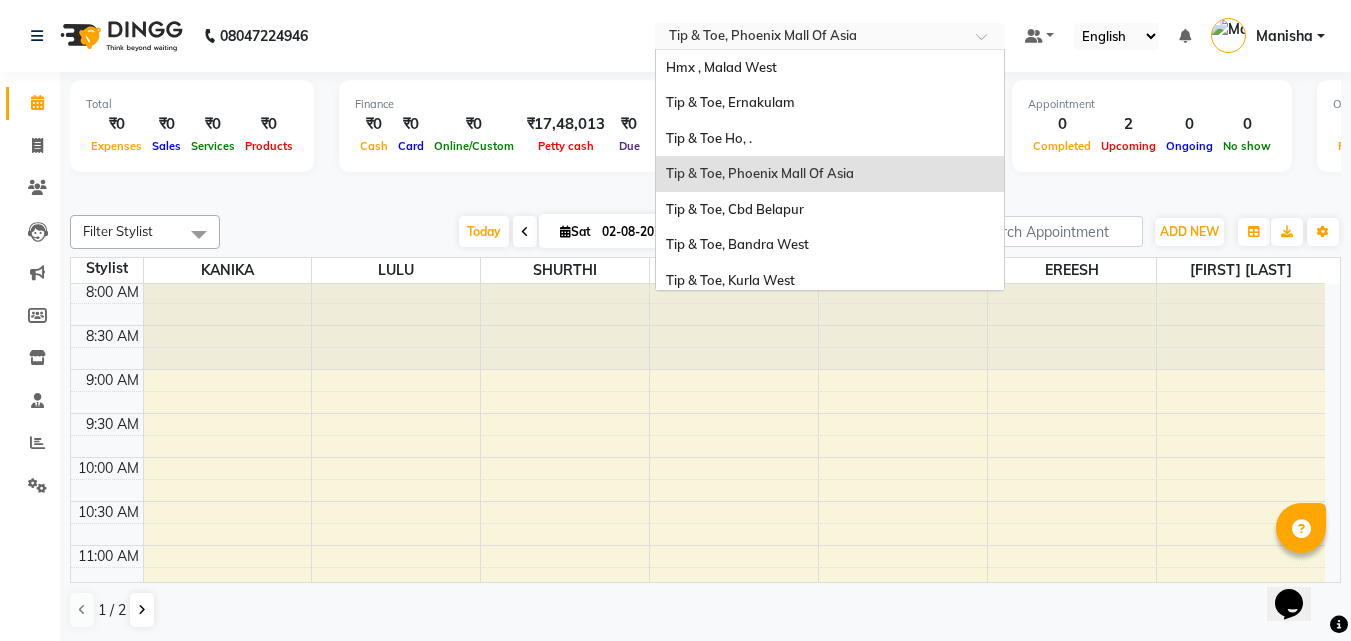 click at bounding box center [830, 38] 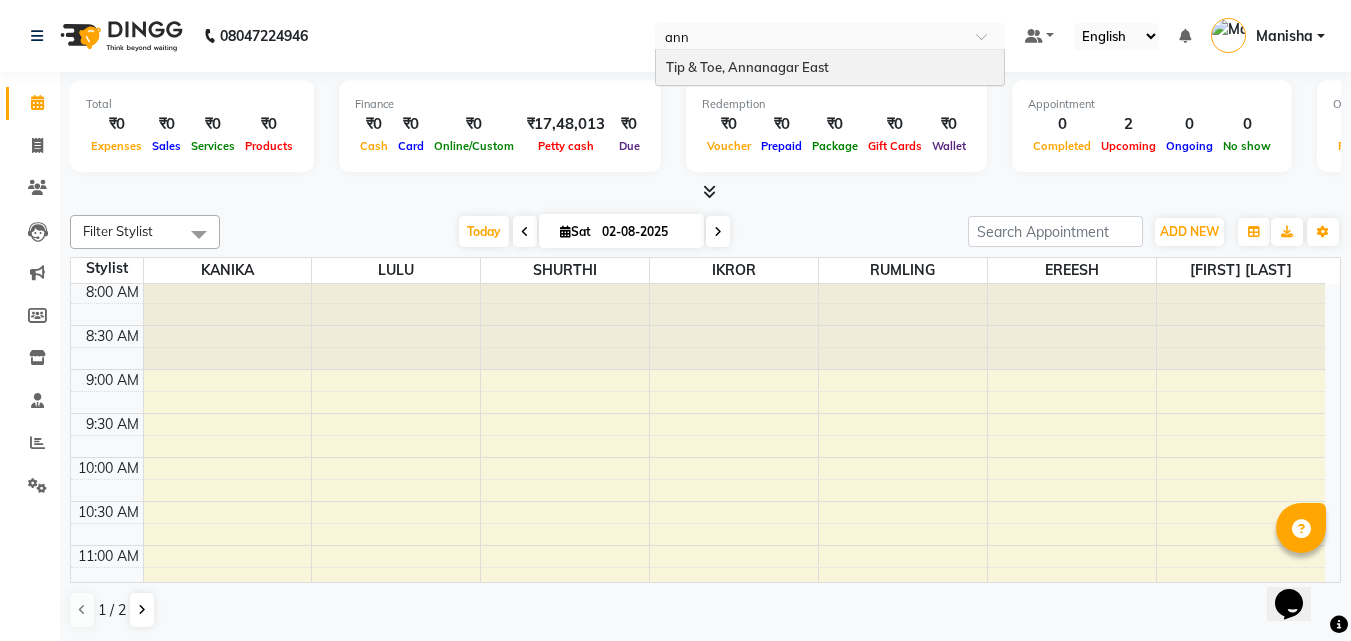 type on "anna" 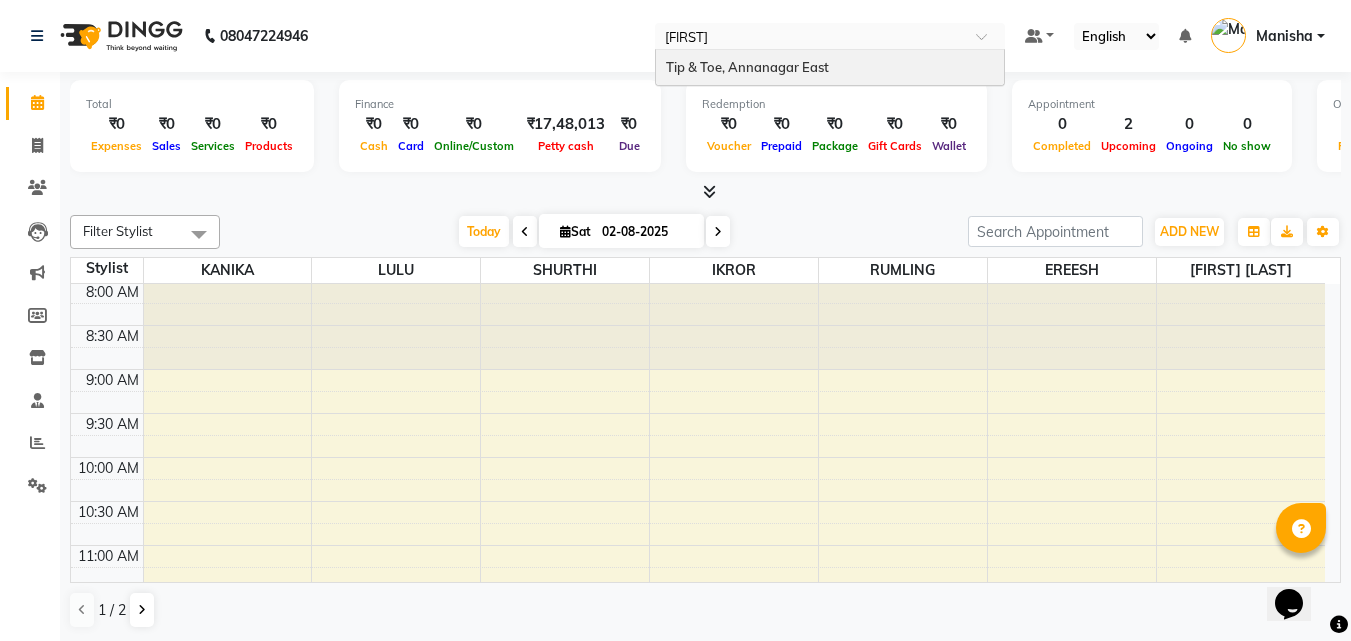 click on "Tip & Toe, Annanagar East" at bounding box center (747, 67) 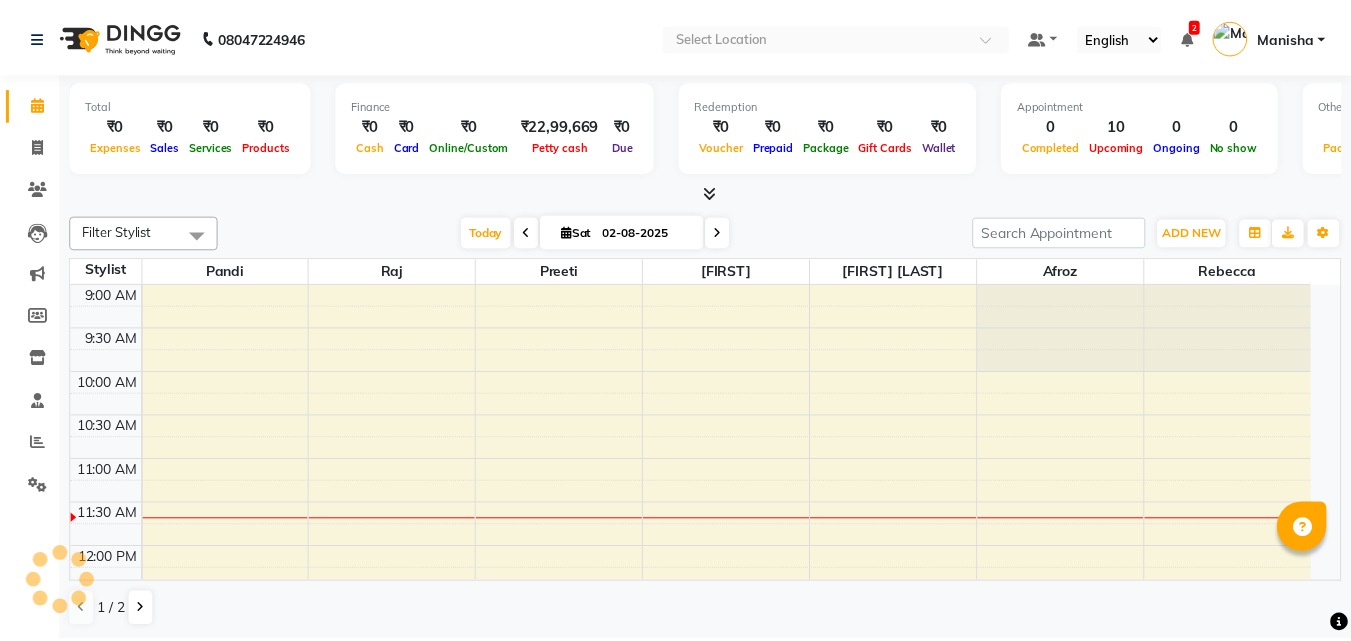 scroll, scrollTop: 0, scrollLeft: 0, axis: both 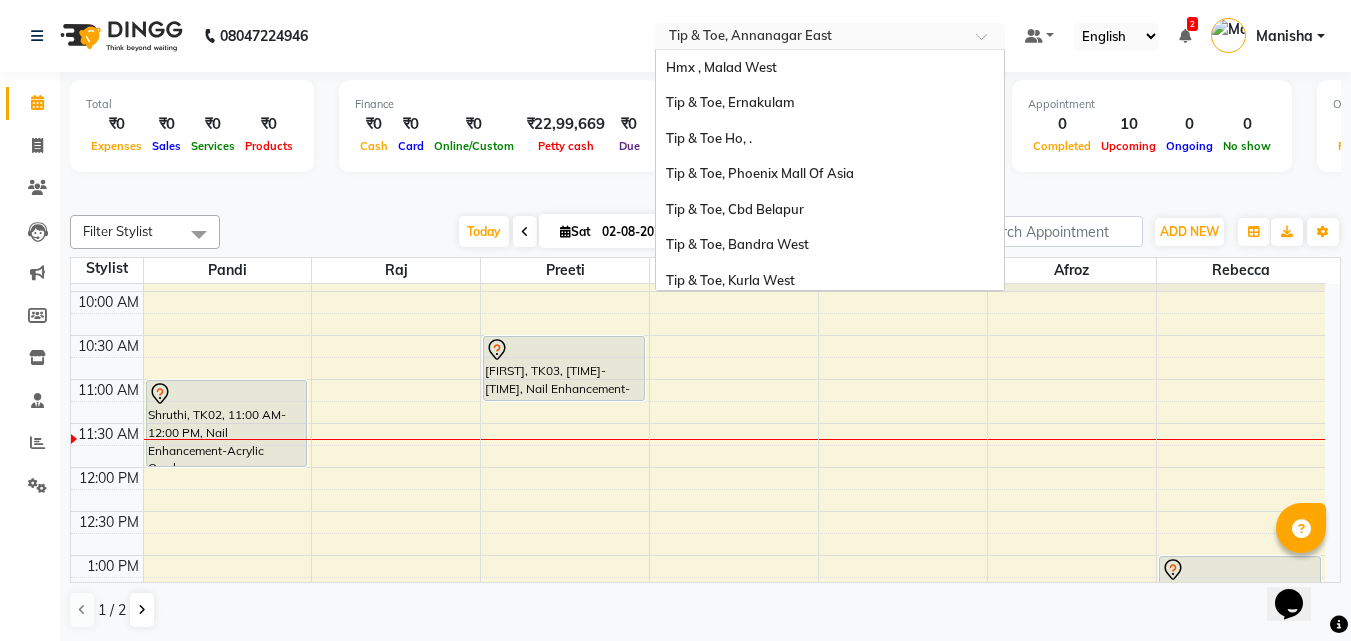 click at bounding box center (988, 42) 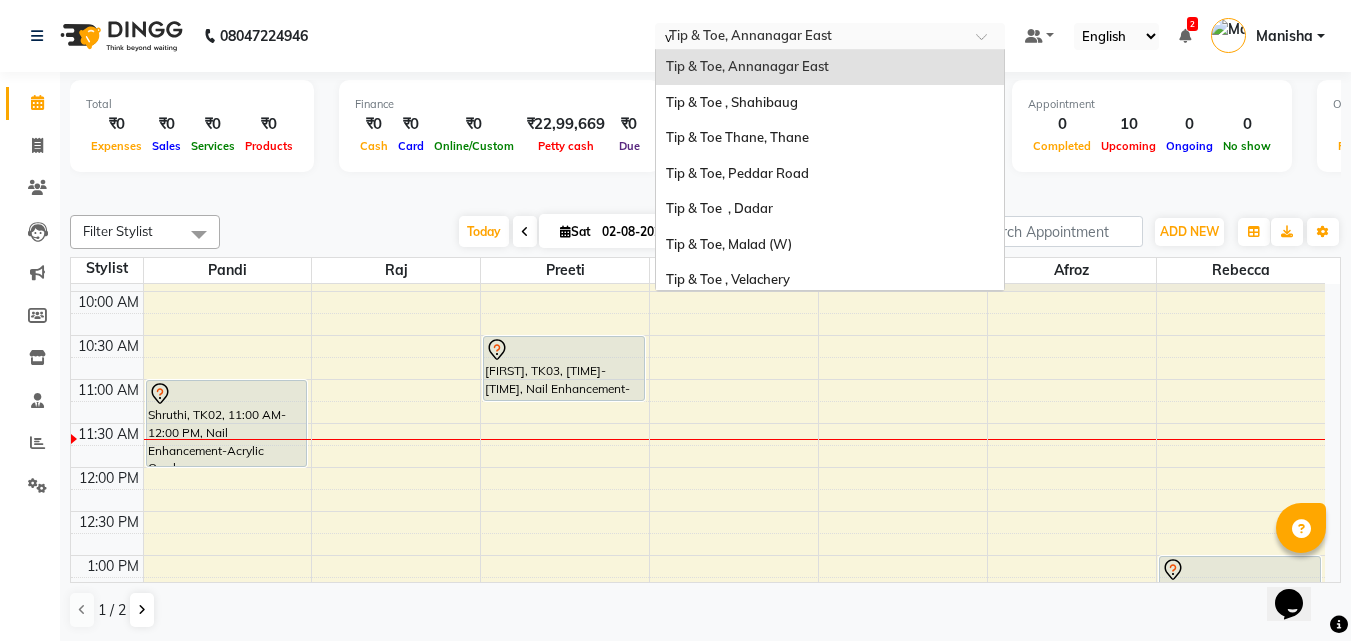 scroll, scrollTop: 0, scrollLeft: 0, axis: both 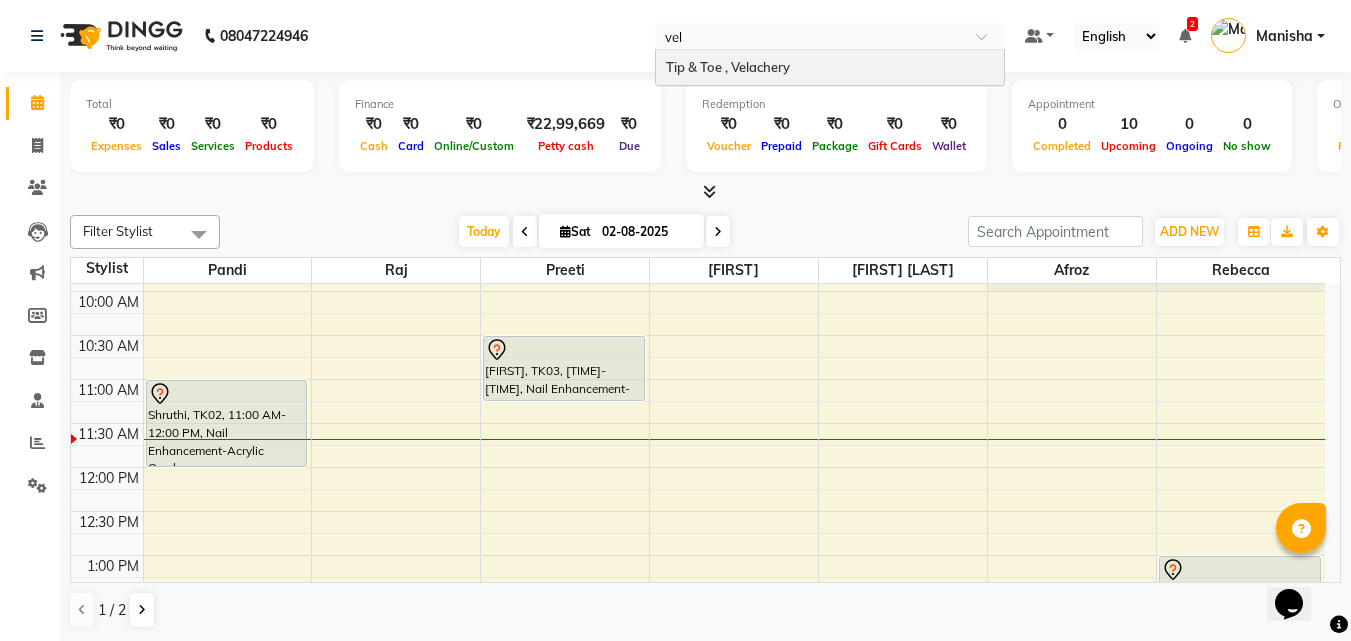 type on "vela" 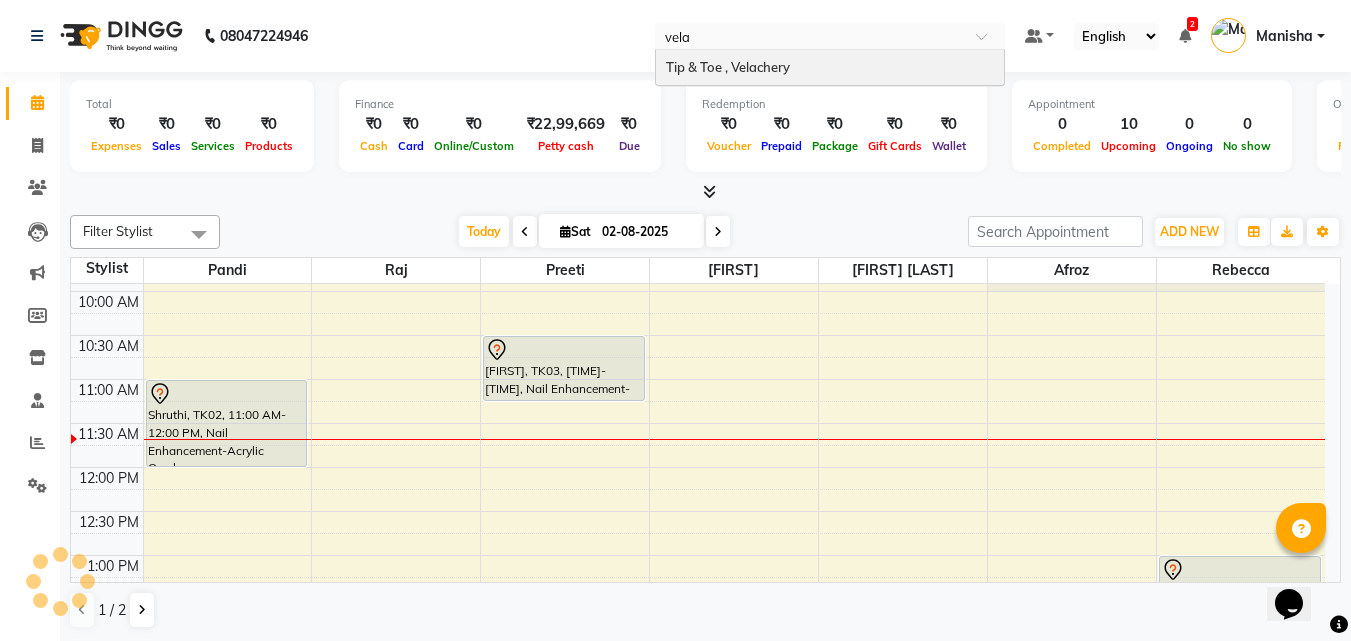 click on "Tip & Toe , Velachery" at bounding box center [728, 67] 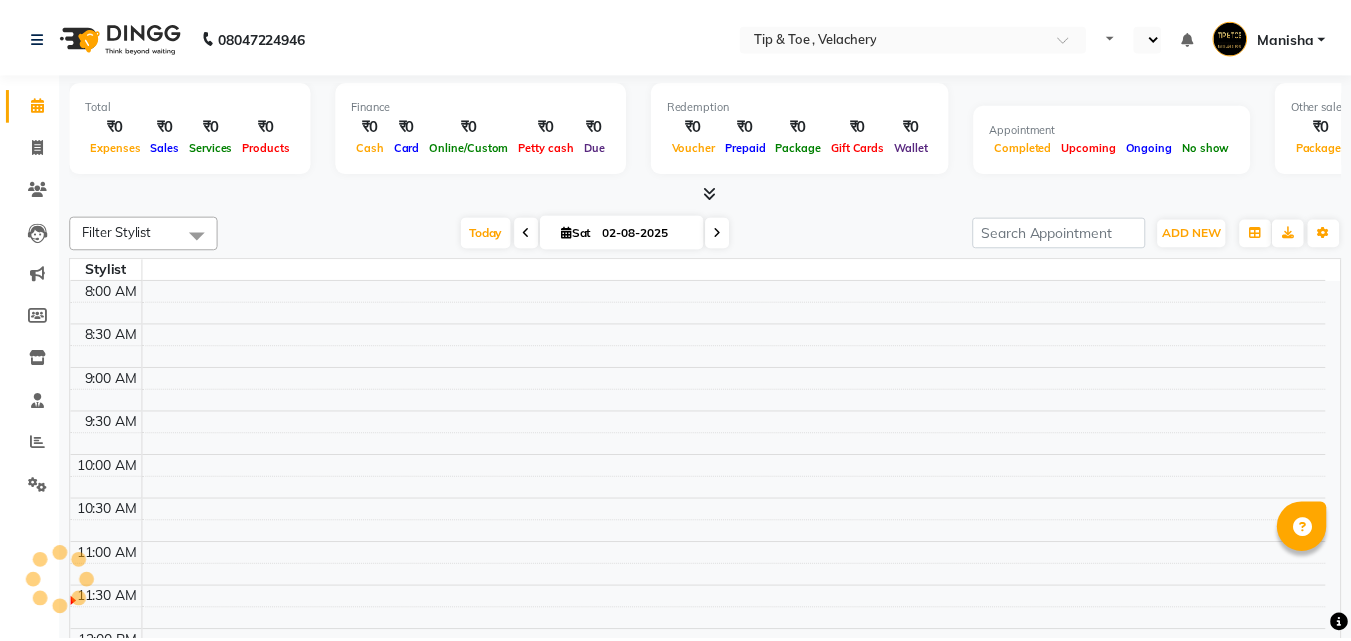 scroll, scrollTop: 0, scrollLeft: 0, axis: both 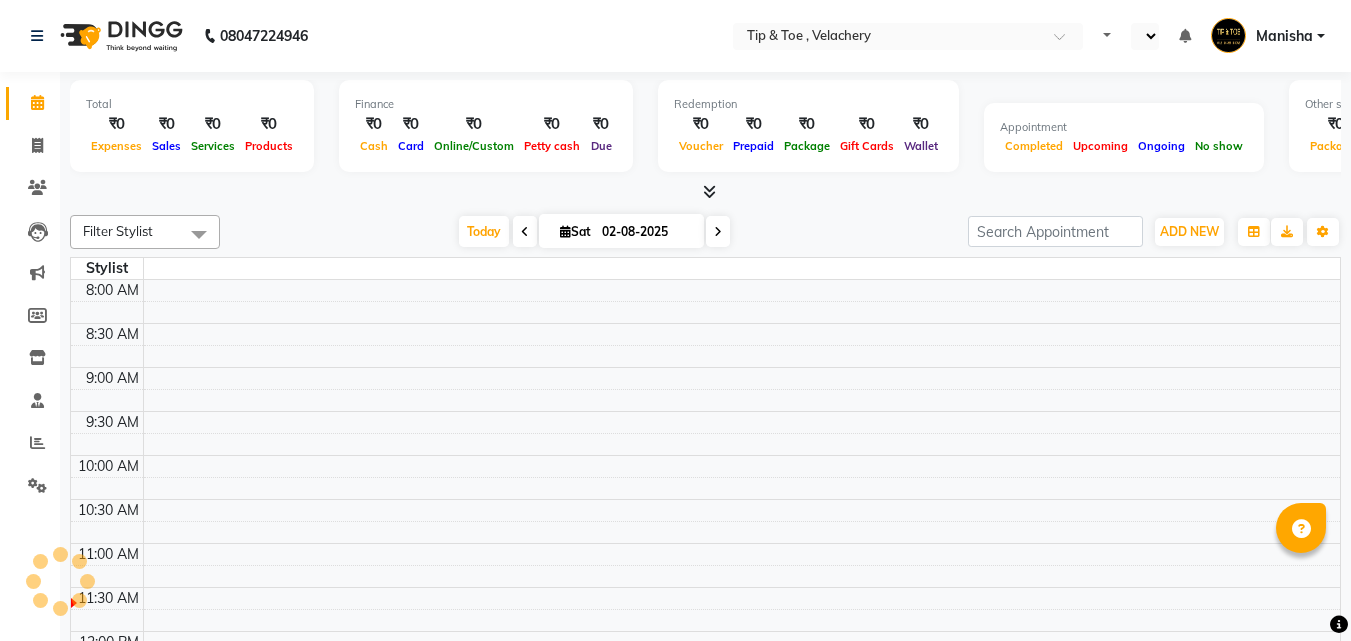 select on "en" 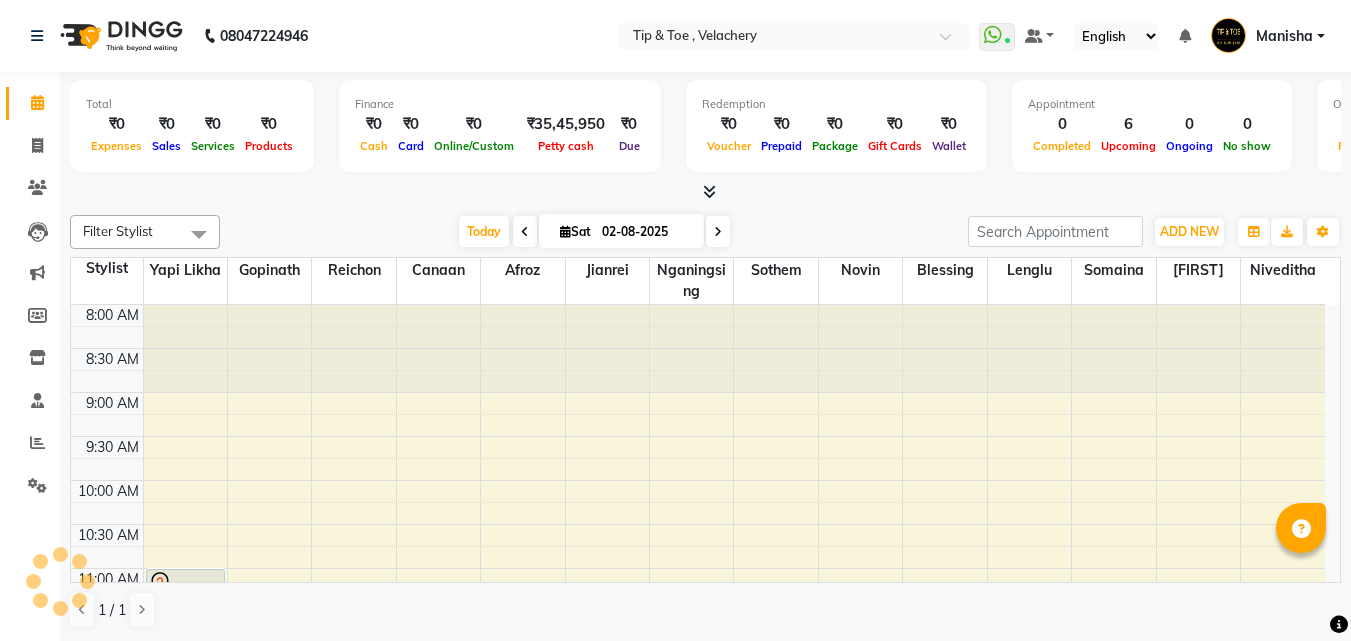 scroll, scrollTop: 0, scrollLeft: 0, axis: both 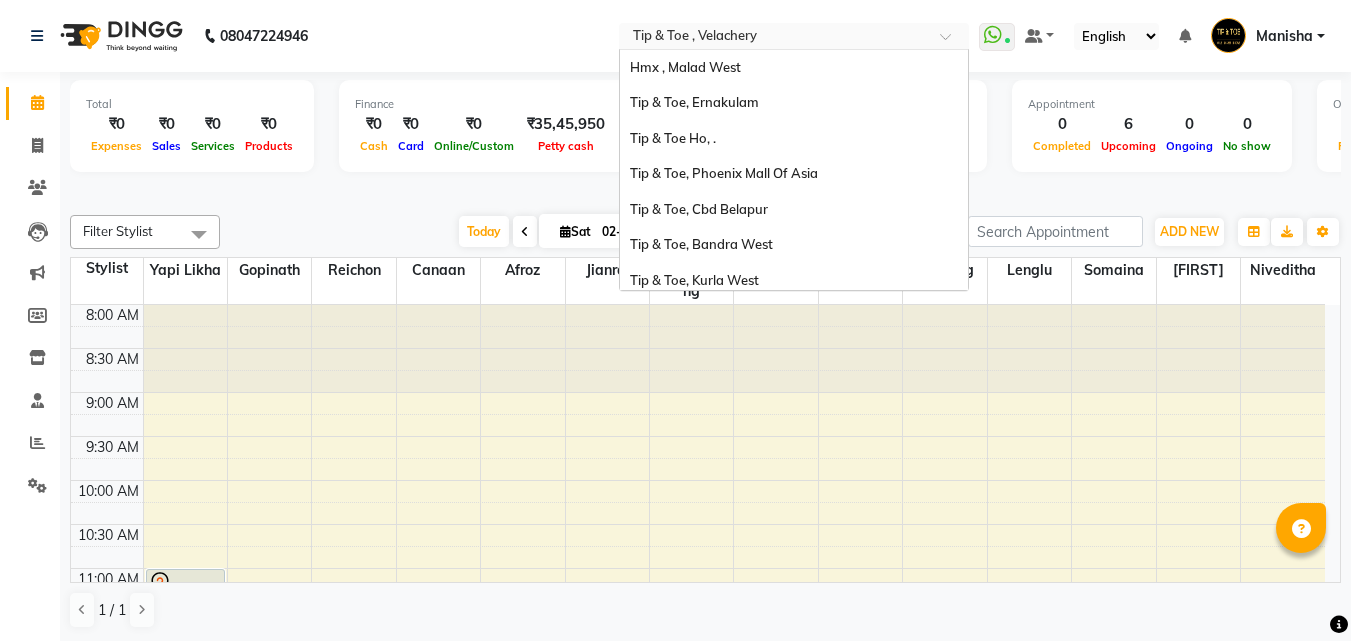 click at bounding box center [794, 38] 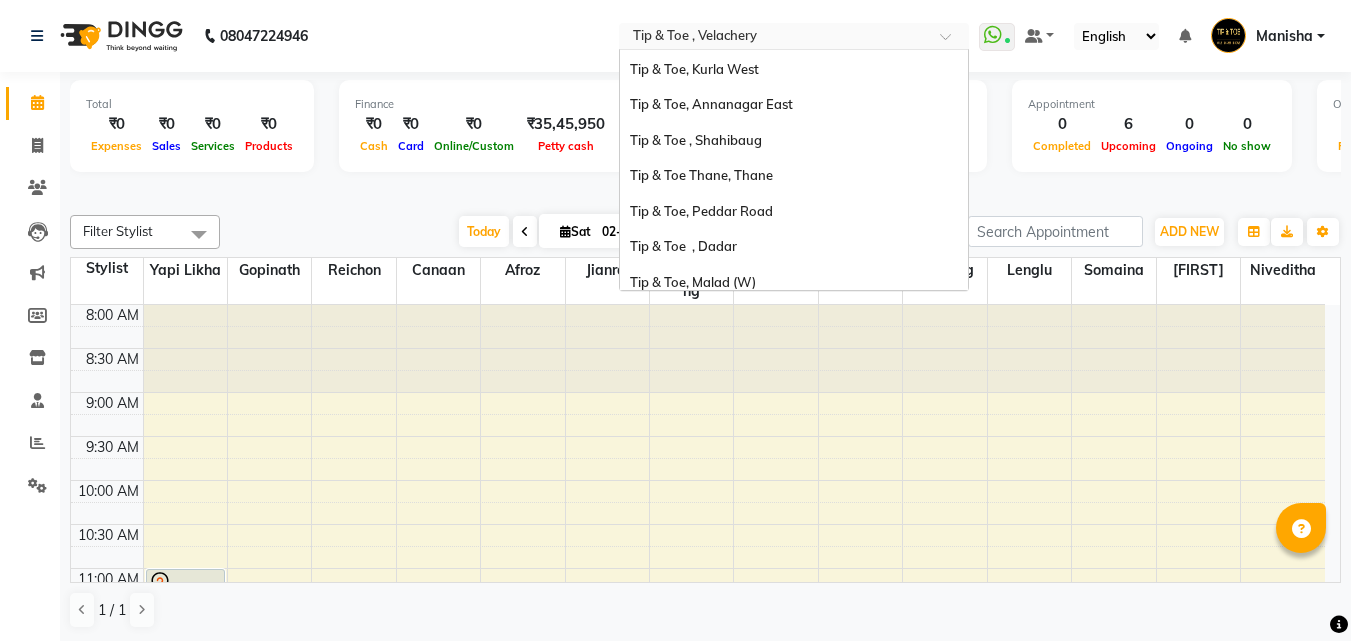 scroll, scrollTop: 42, scrollLeft: 0, axis: vertical 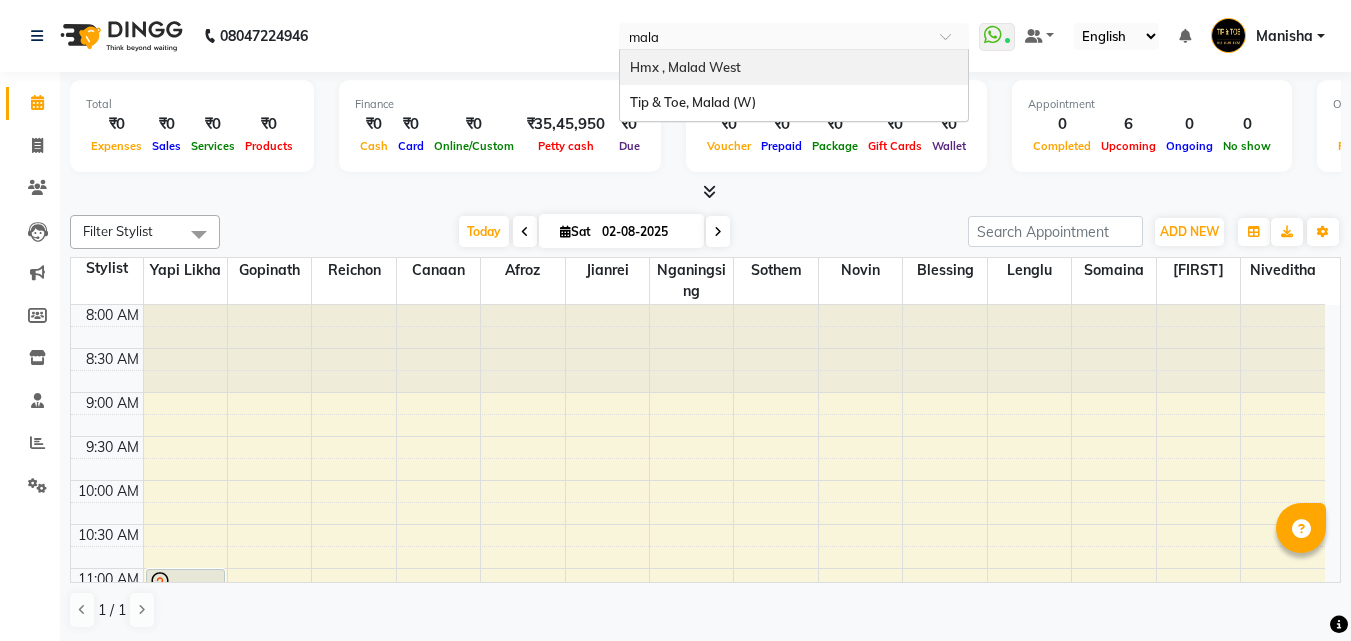 type on "malad" 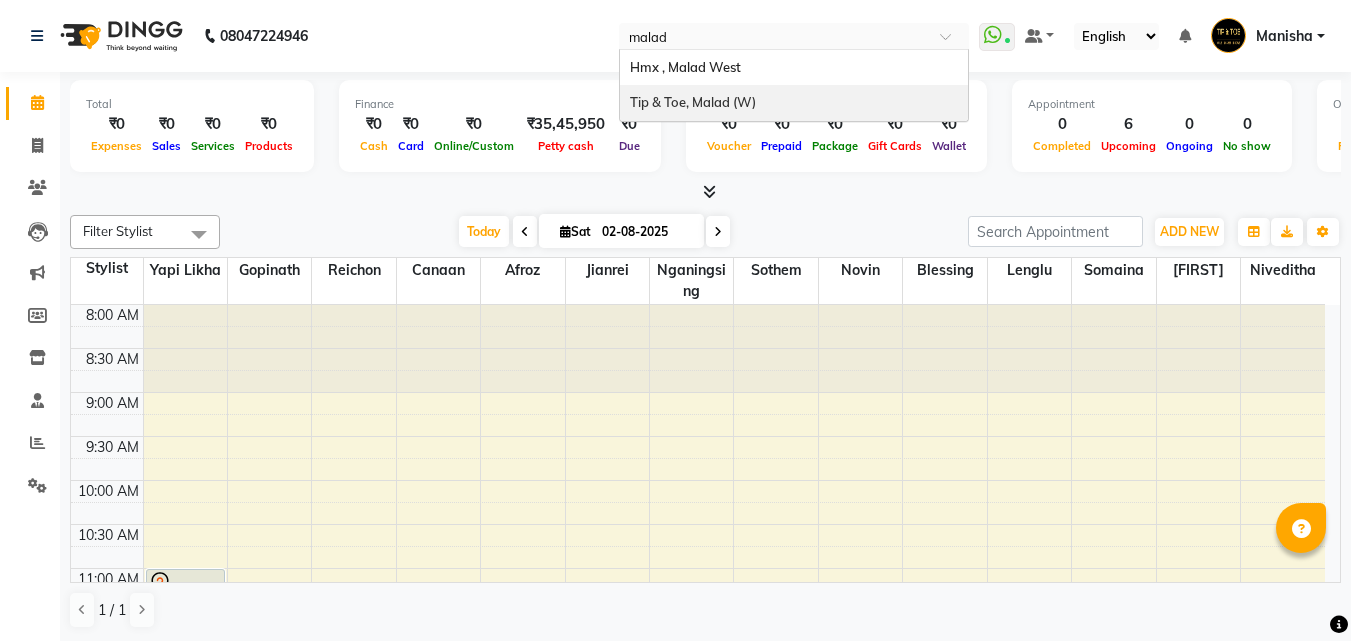 click on "Tip & Toe, Malad (W)" at bounding box center [794, 103] 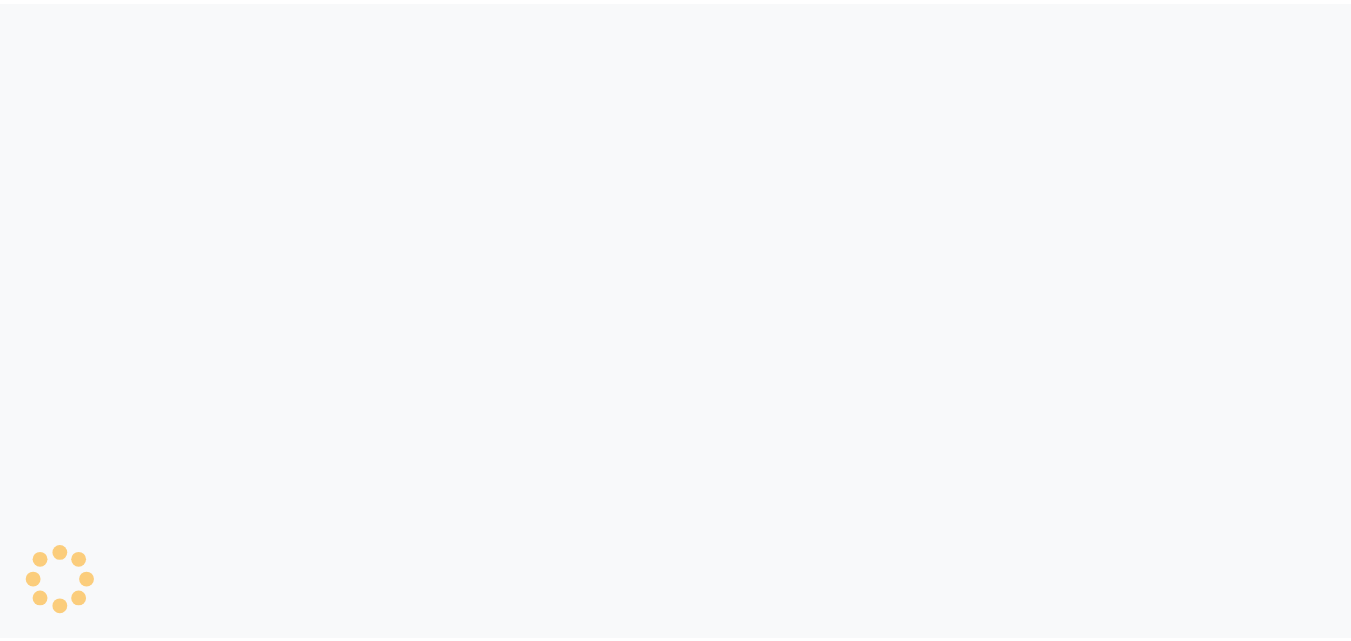 scroll, scrollTop: 0, scrollLeft: 0, axis: both 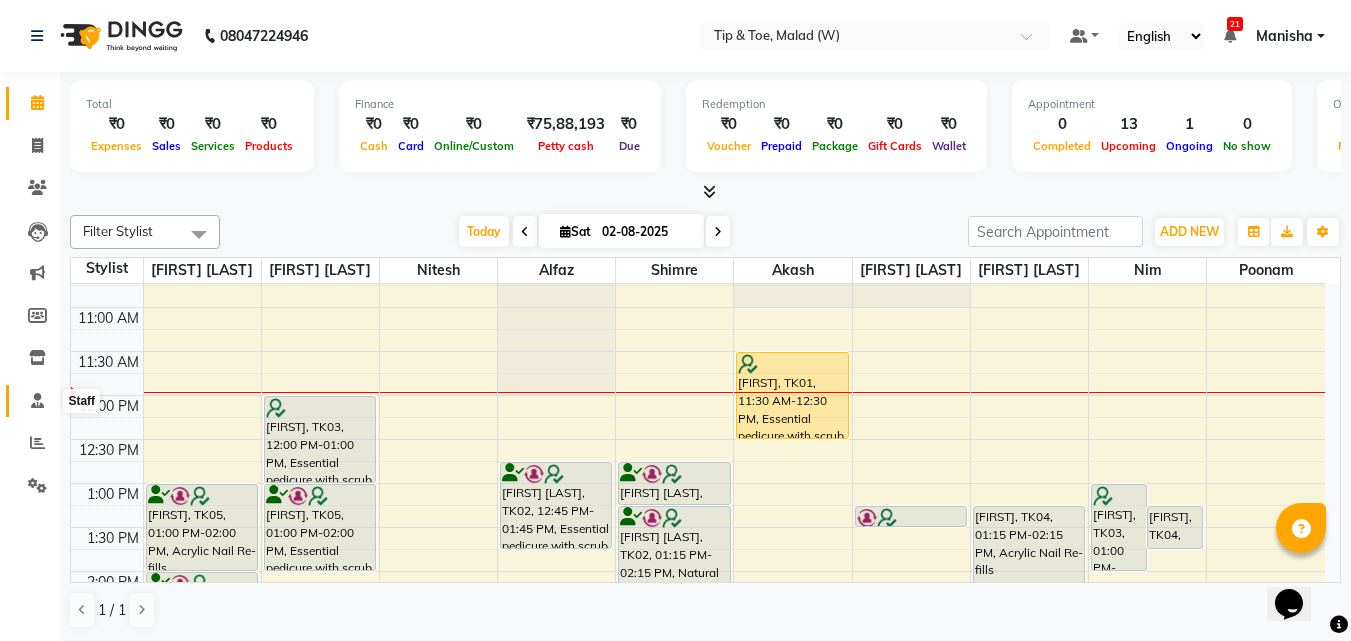 click 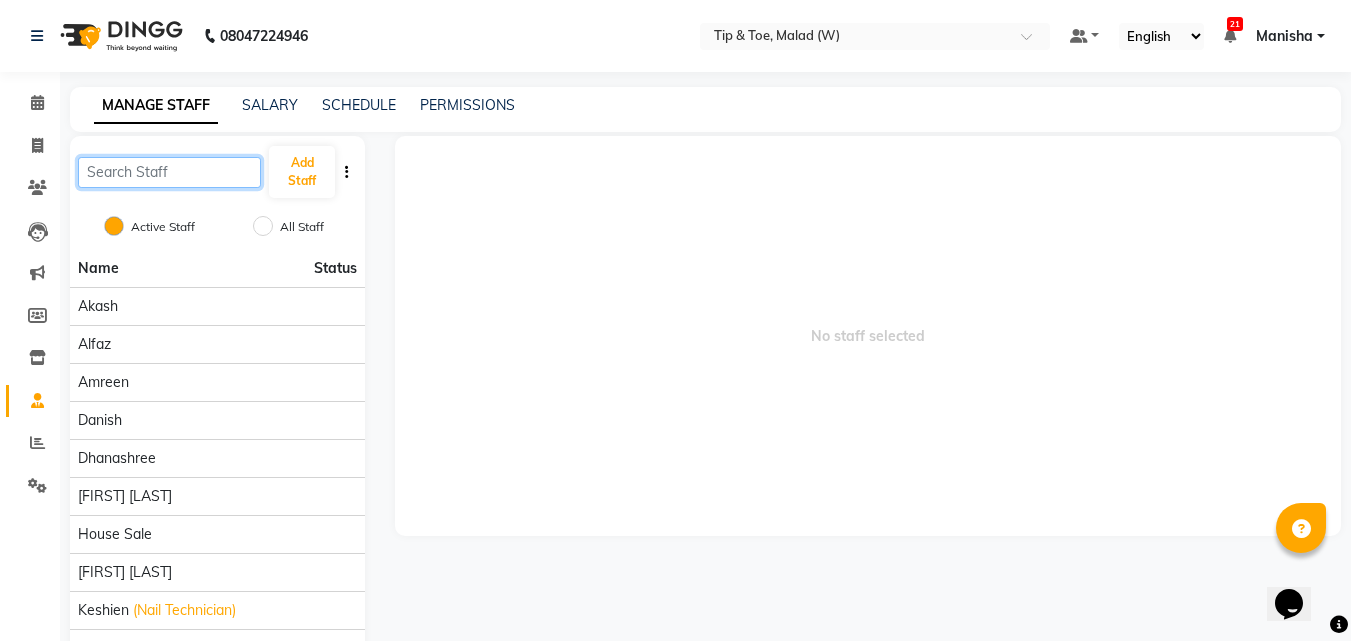 click 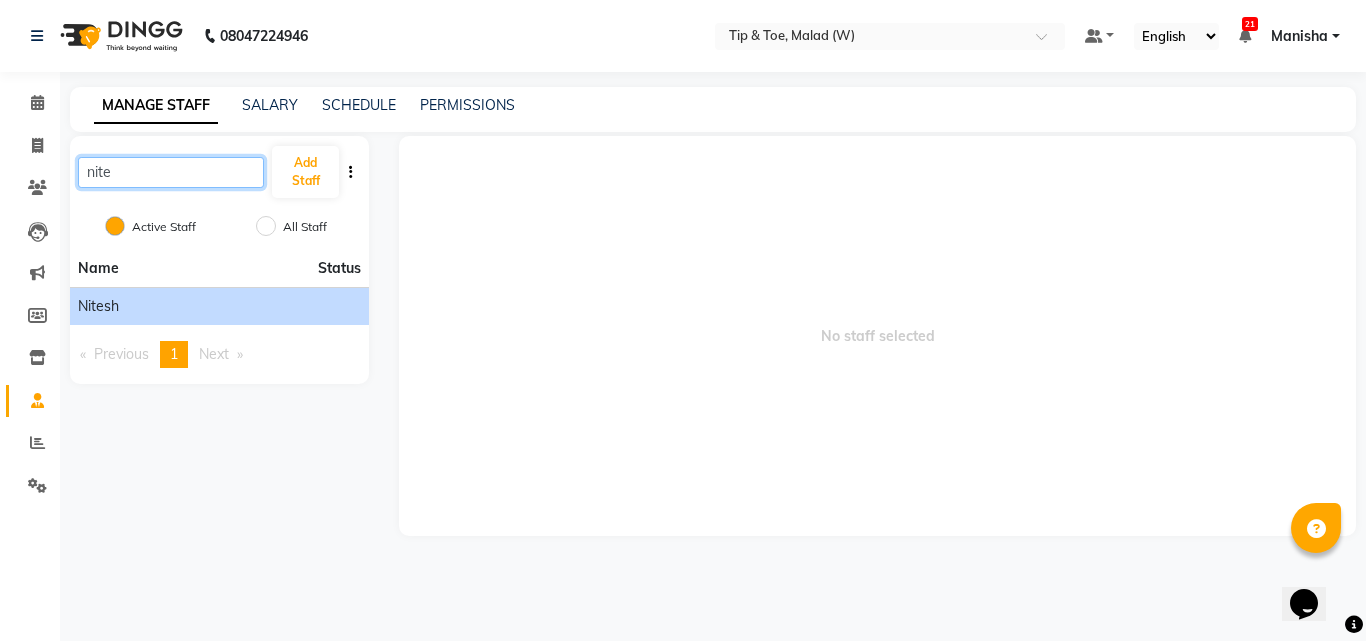 type on "nite" 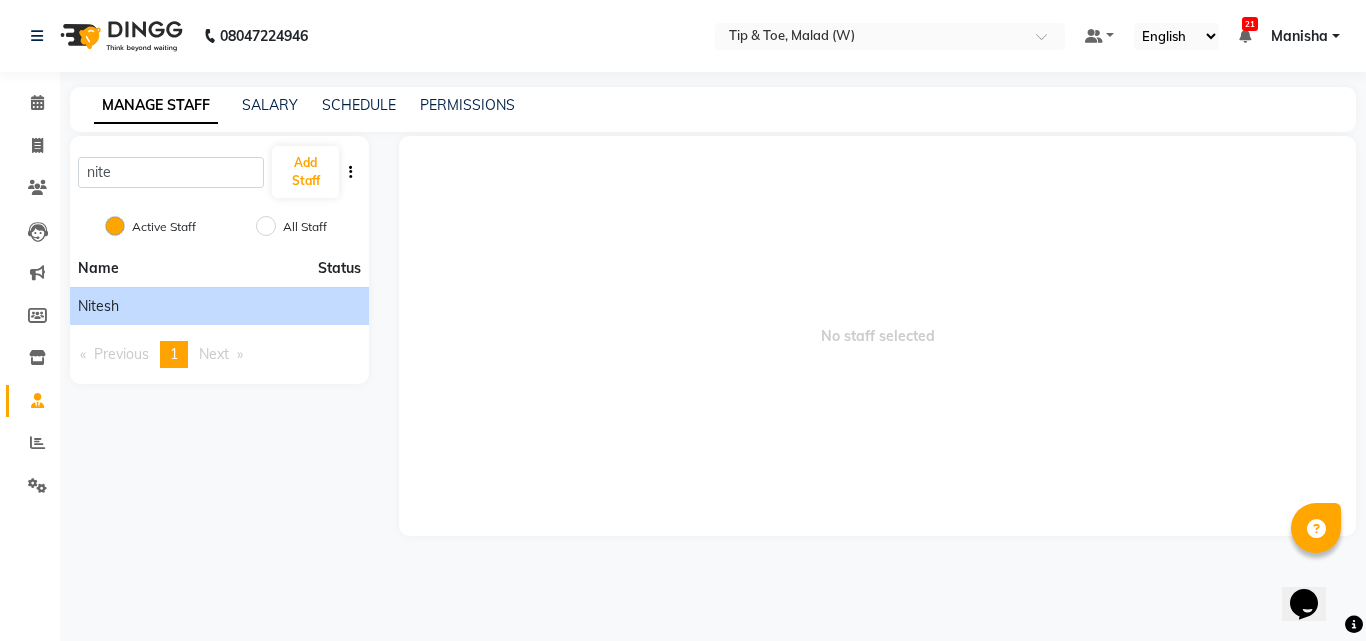 click on "Nitesh" 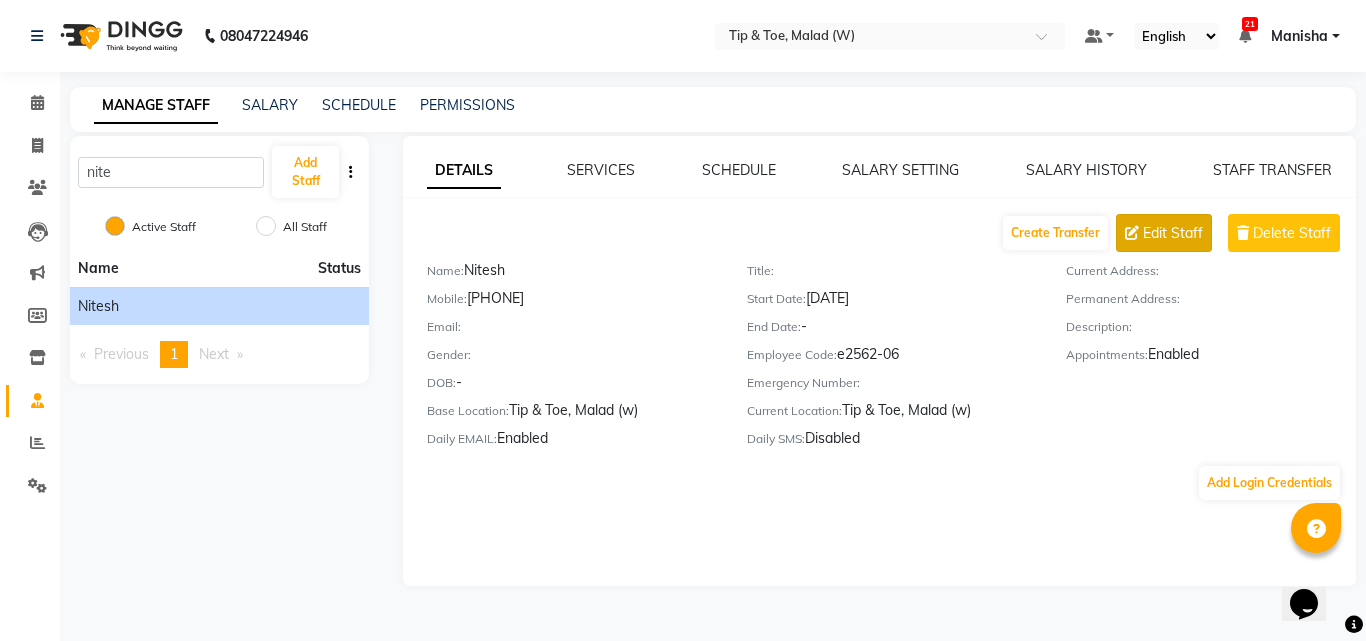 click on "Edit Staff" 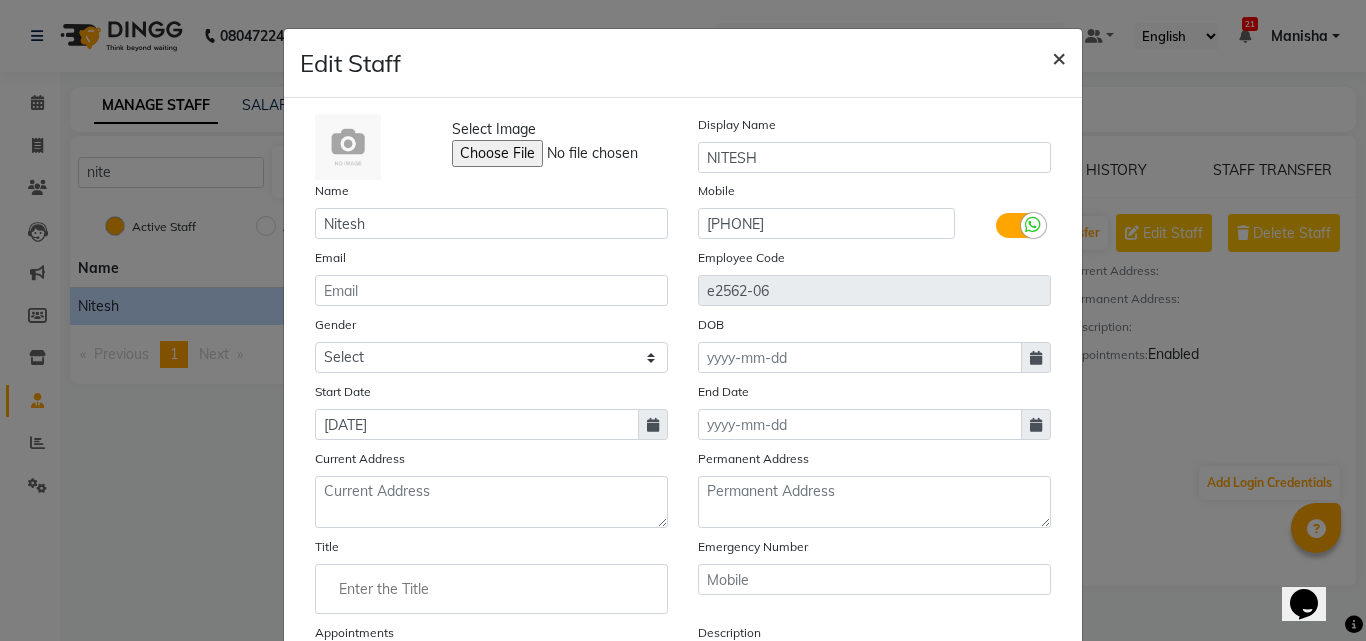 click on "×" 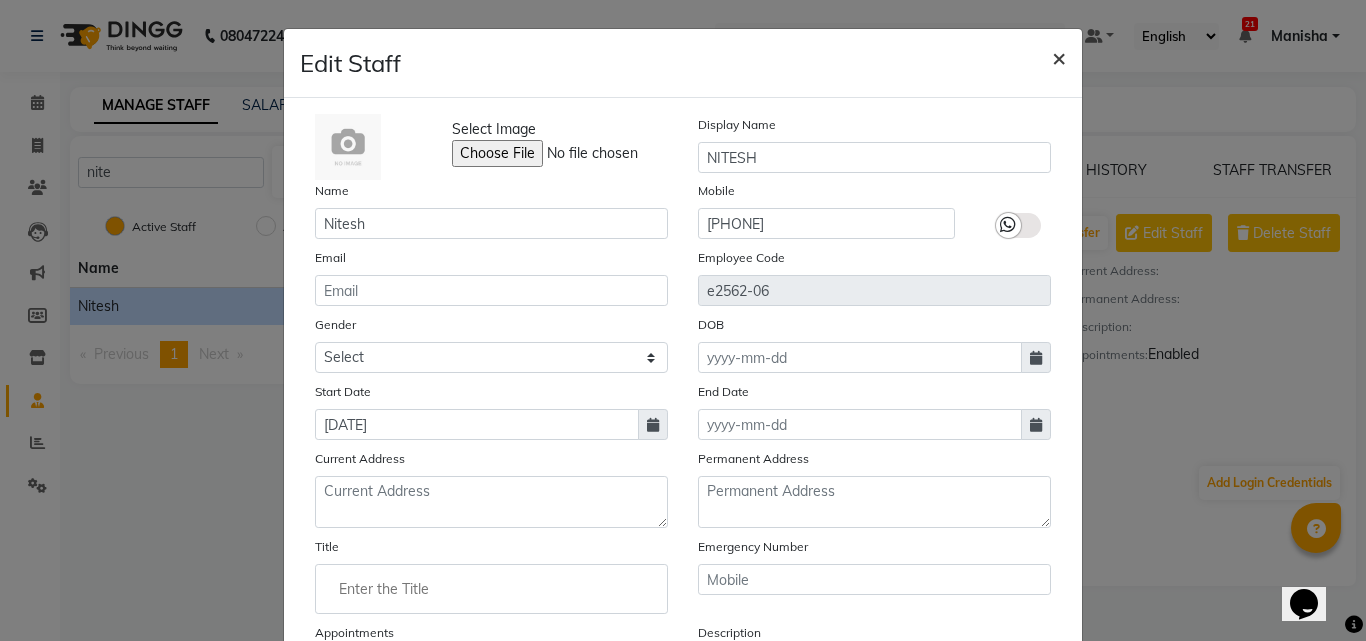 type 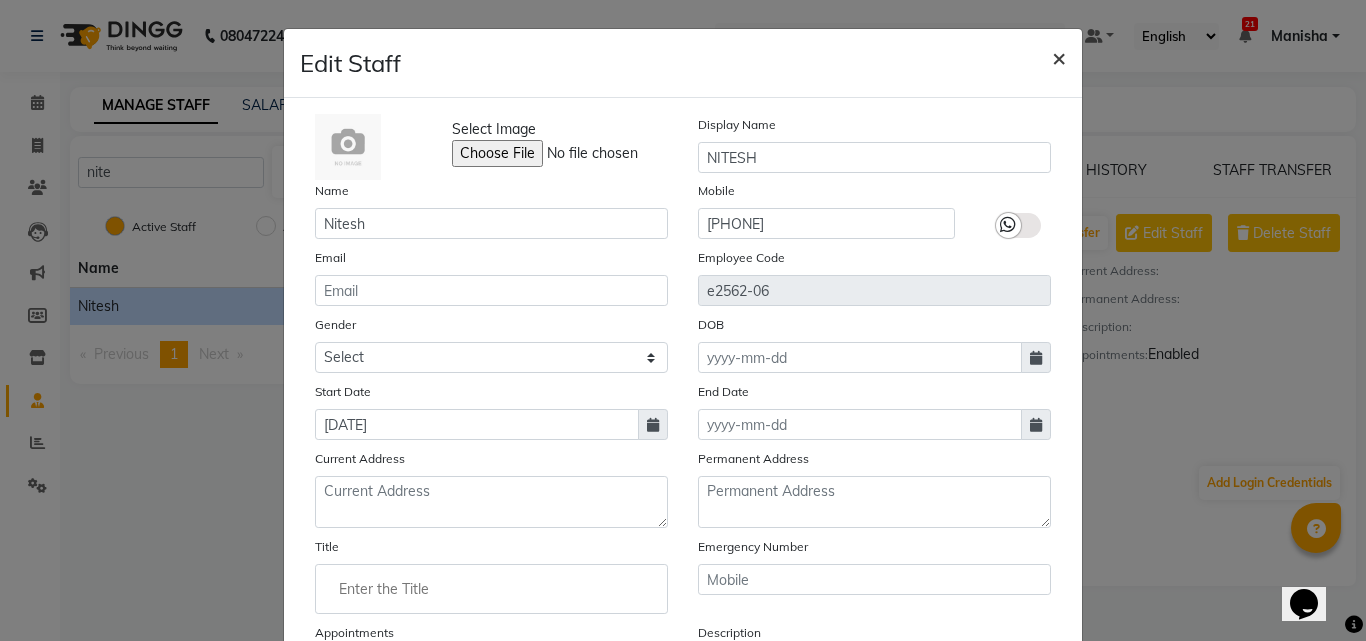 type 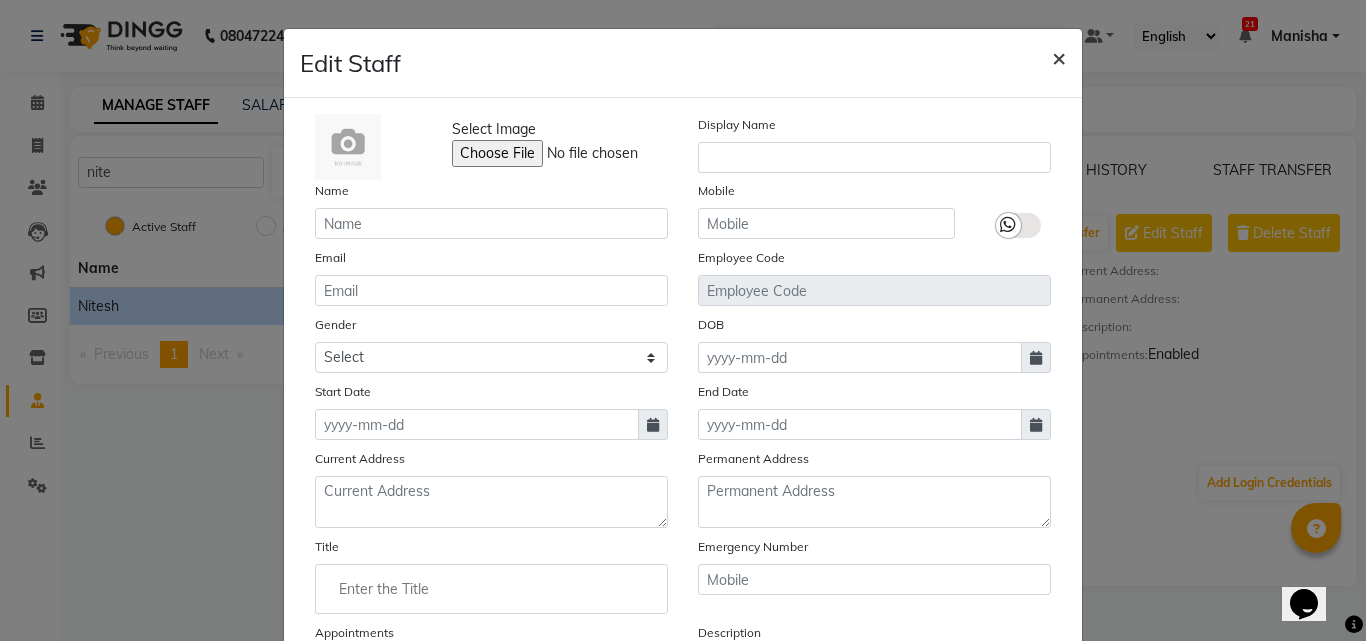 checkbox on "false" 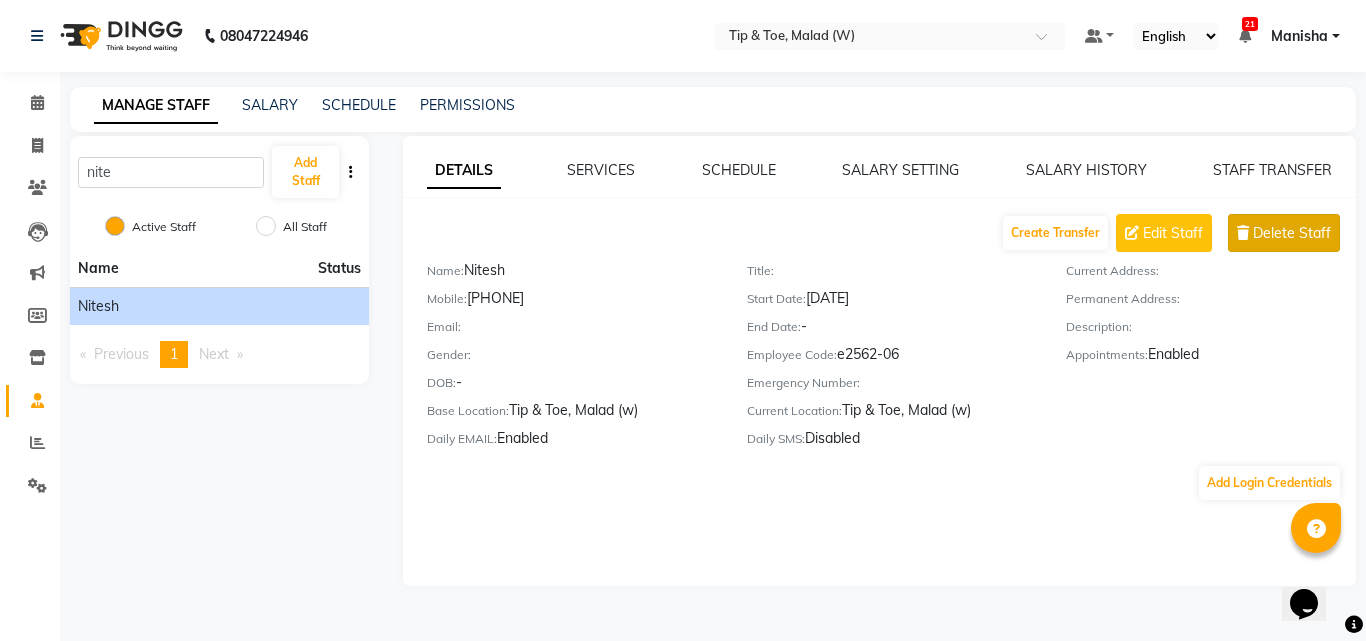 click on "Delete Staff" 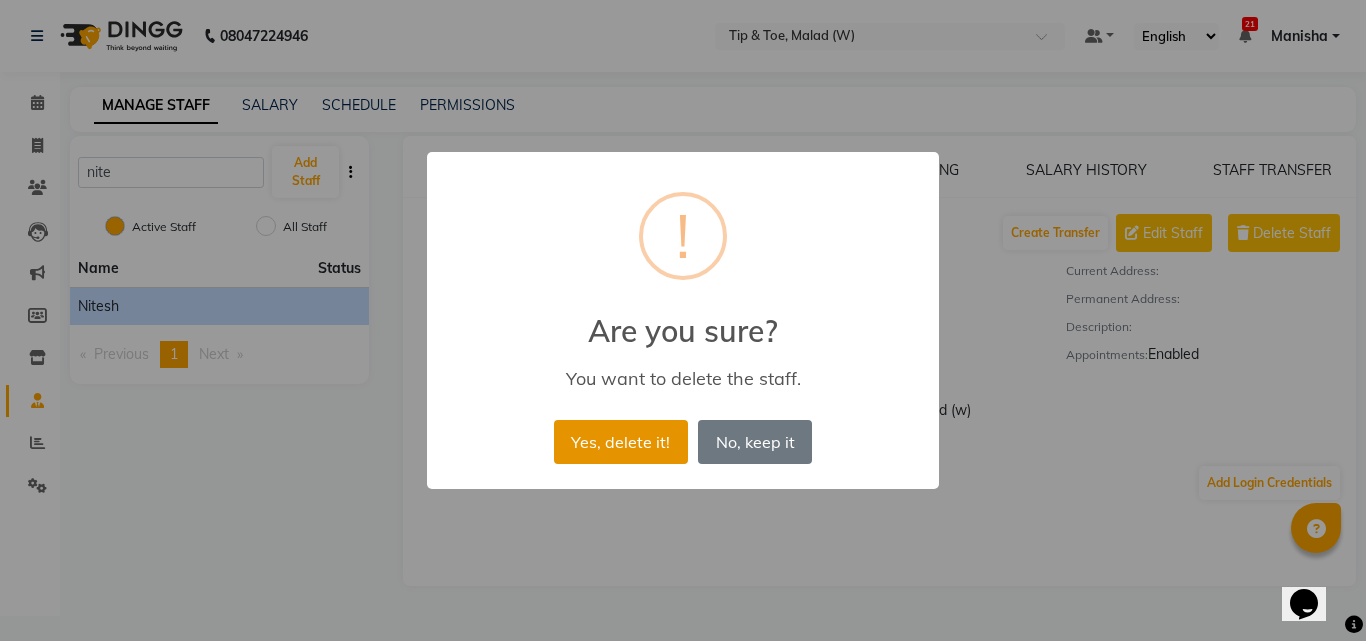 click on "Yes, delete it!" at bounding box center (621, 442) 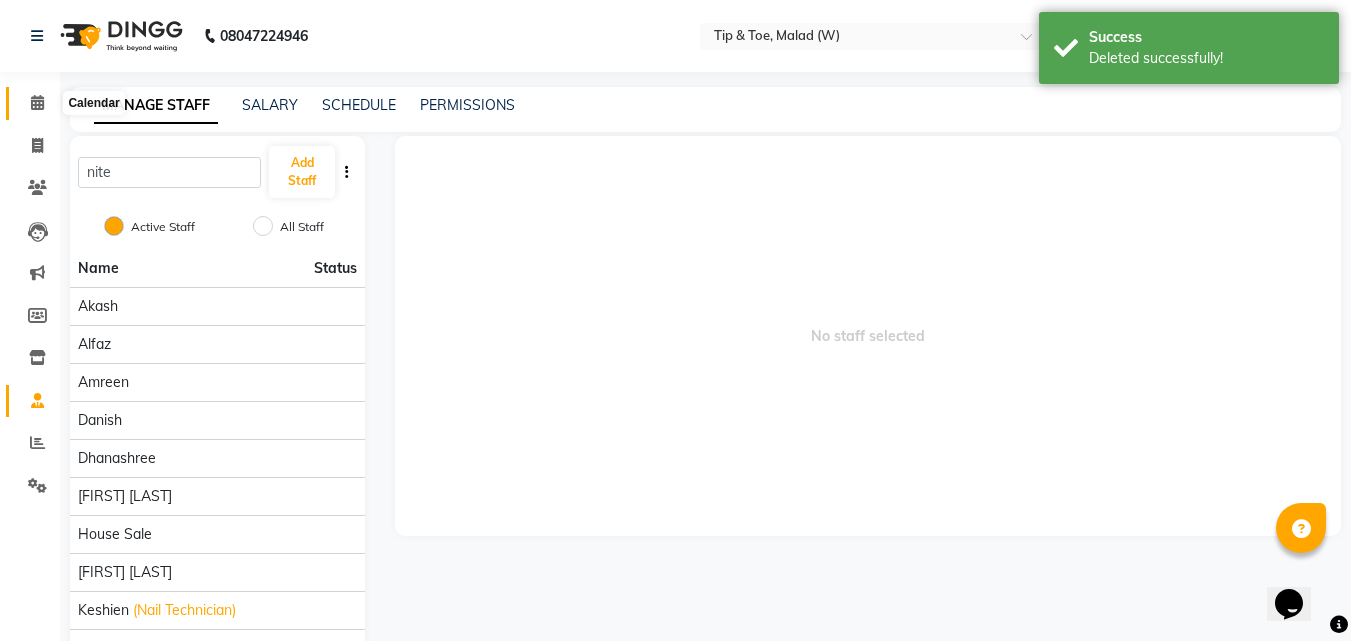 click 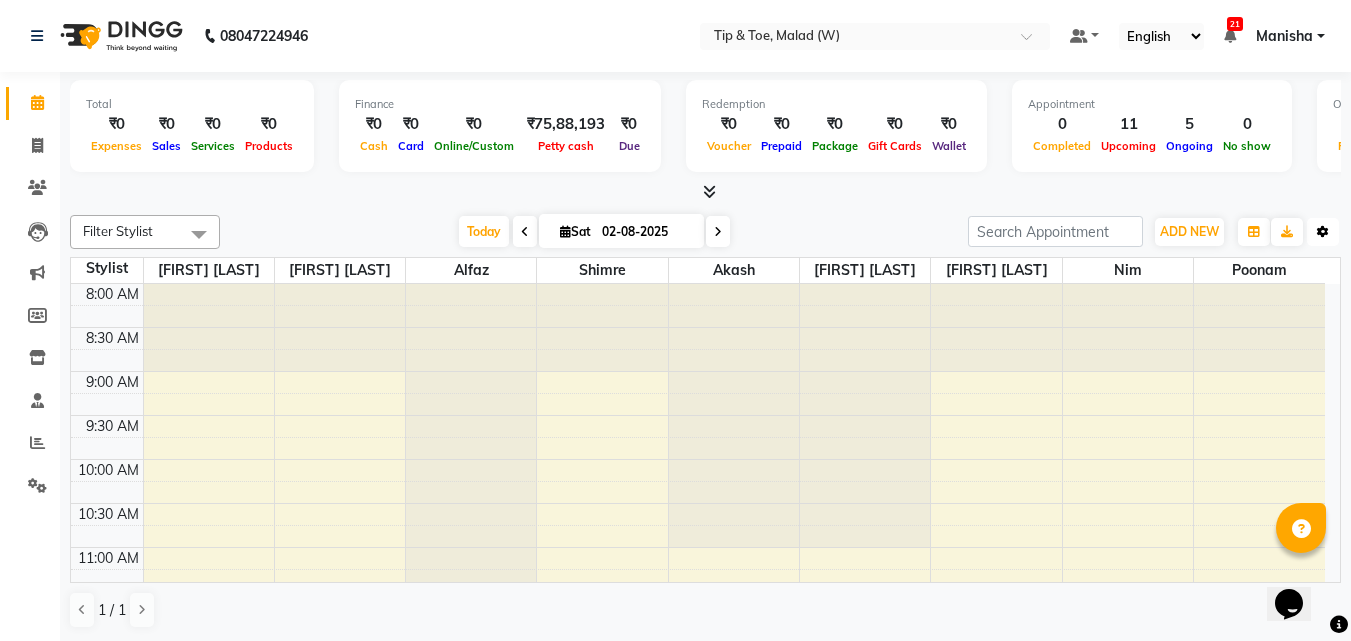 click at bounding box center (1323, 232) 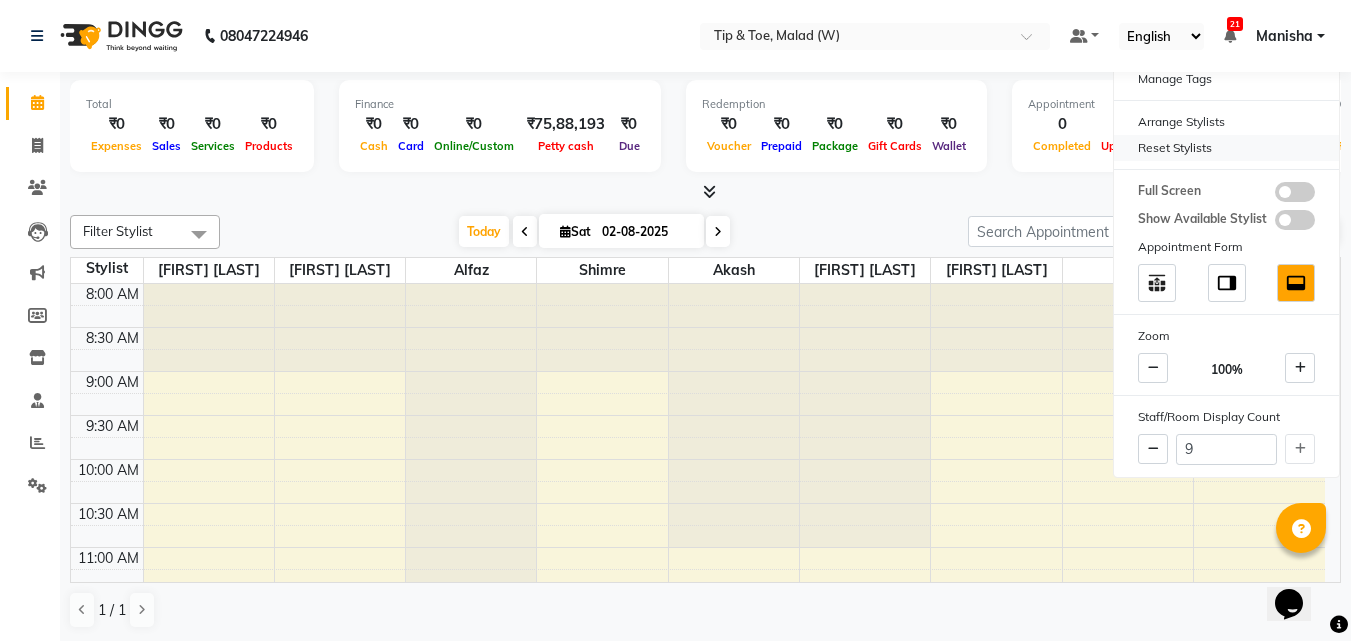 click on "Reset Stylists" at bounding box center (1226, 148) 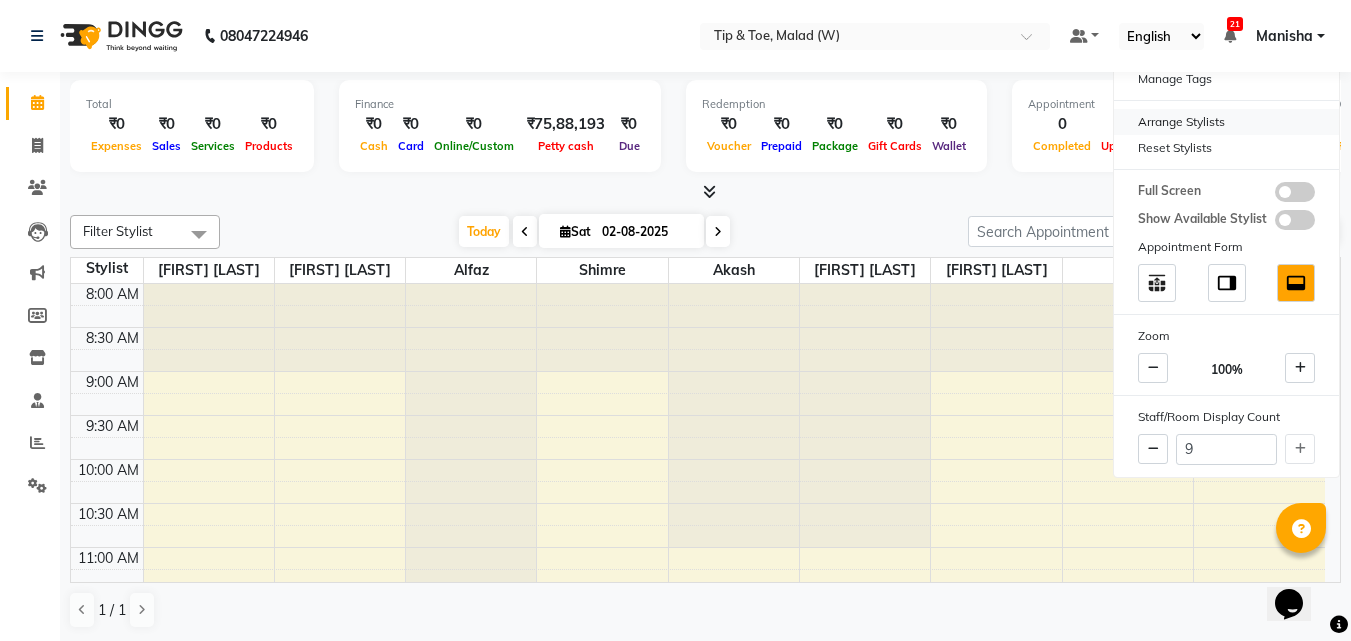 click on "Arrange Stylists" at bounding box center [1226, 122] 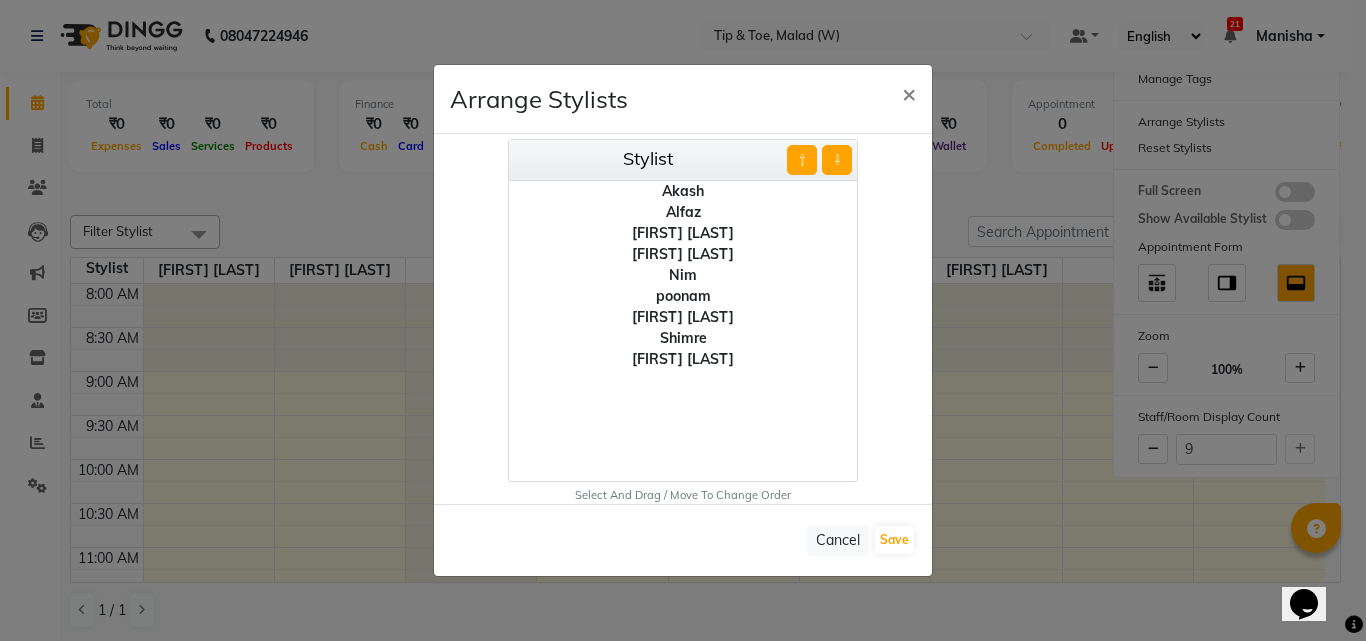 click on "Shimre" 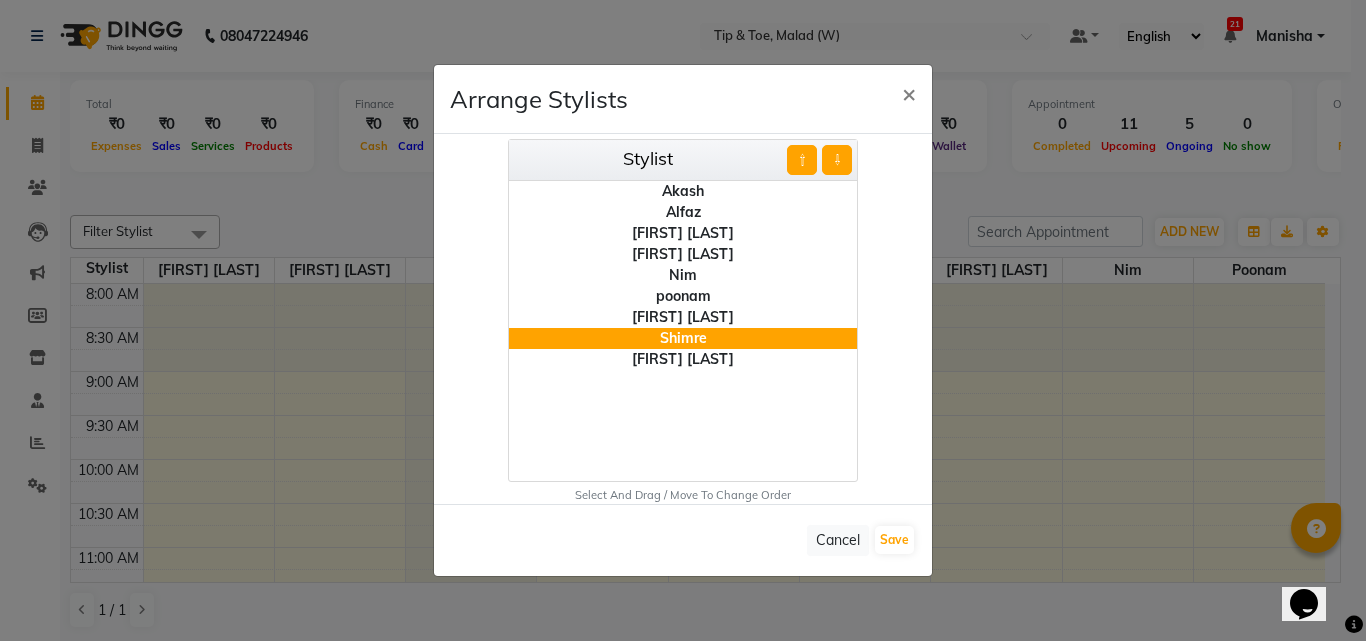 click on "⇧" 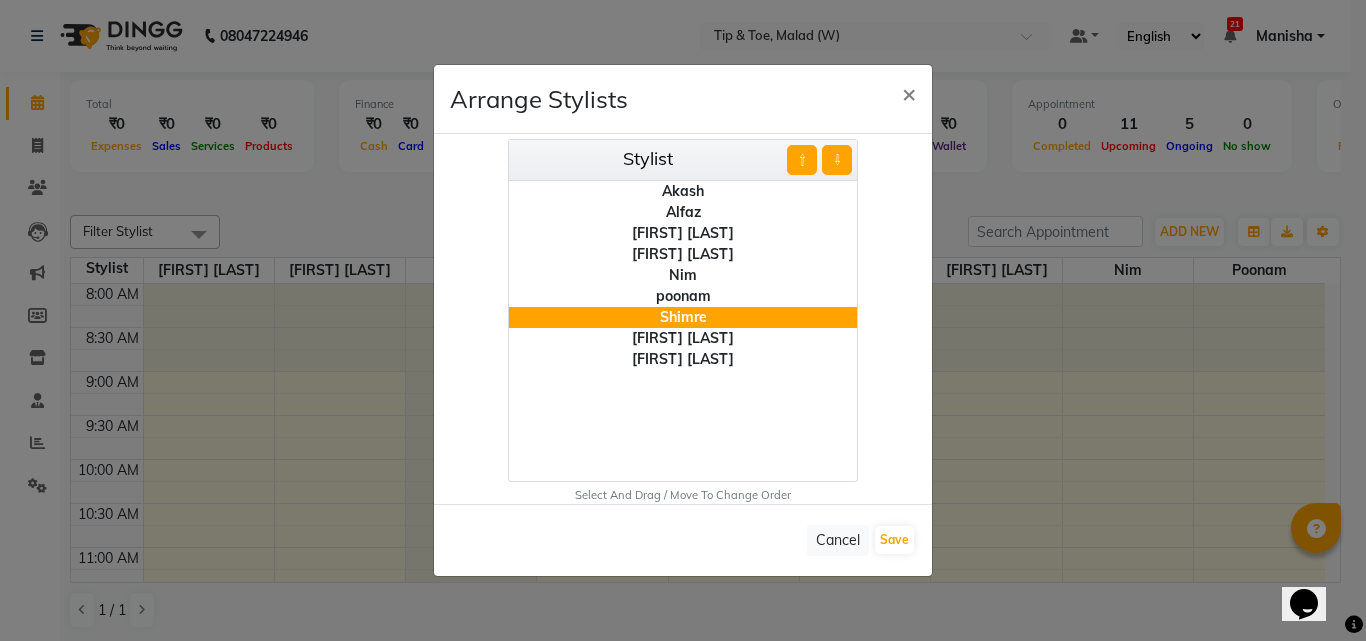 click on "⇧" 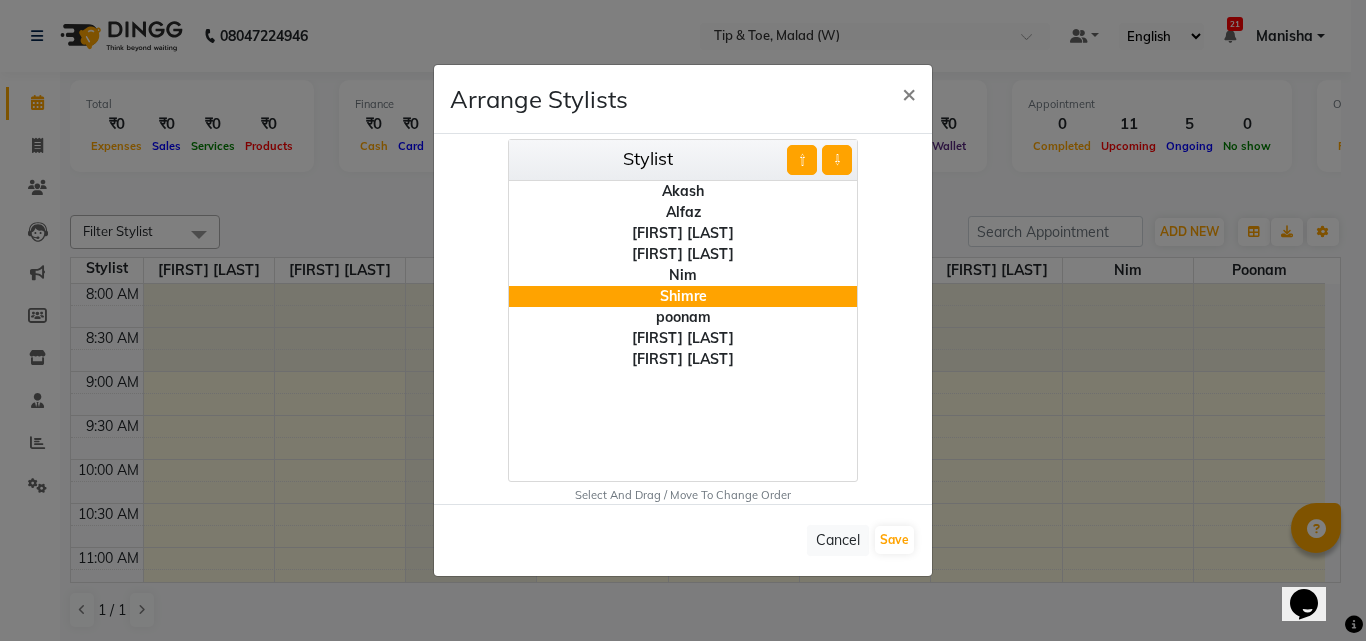 click on "⇧" 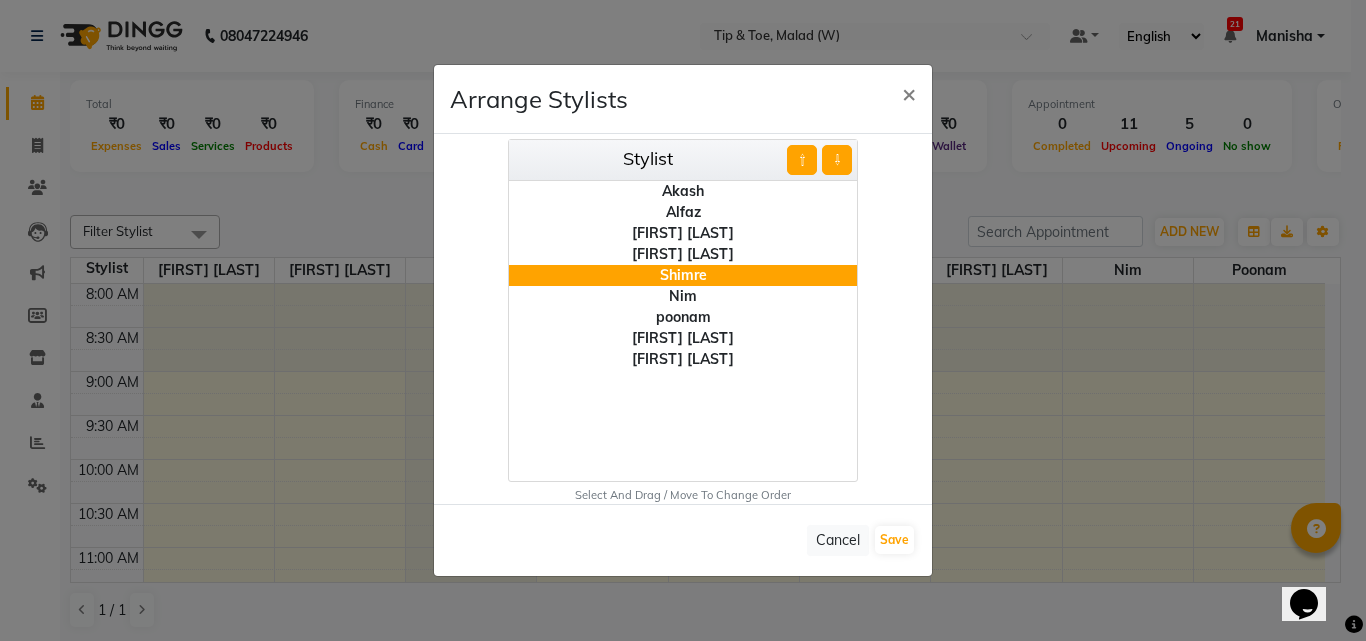 click on "⇧" 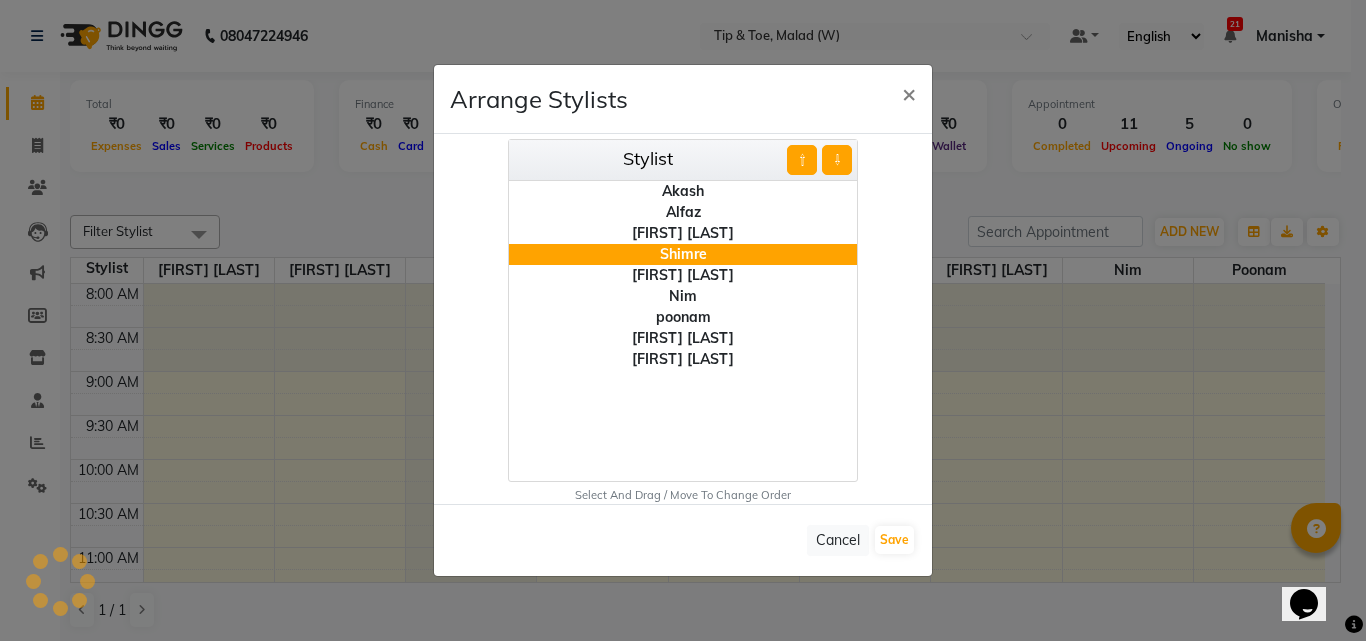 click on "⇧" 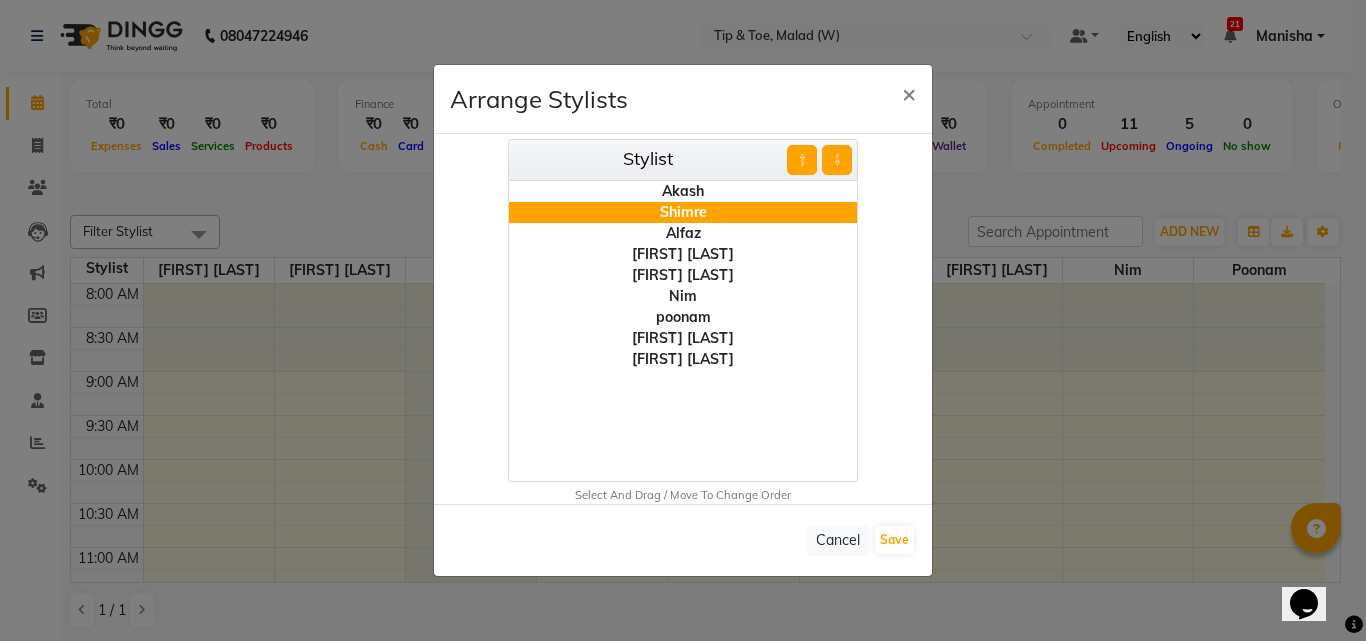 click on "⇧" 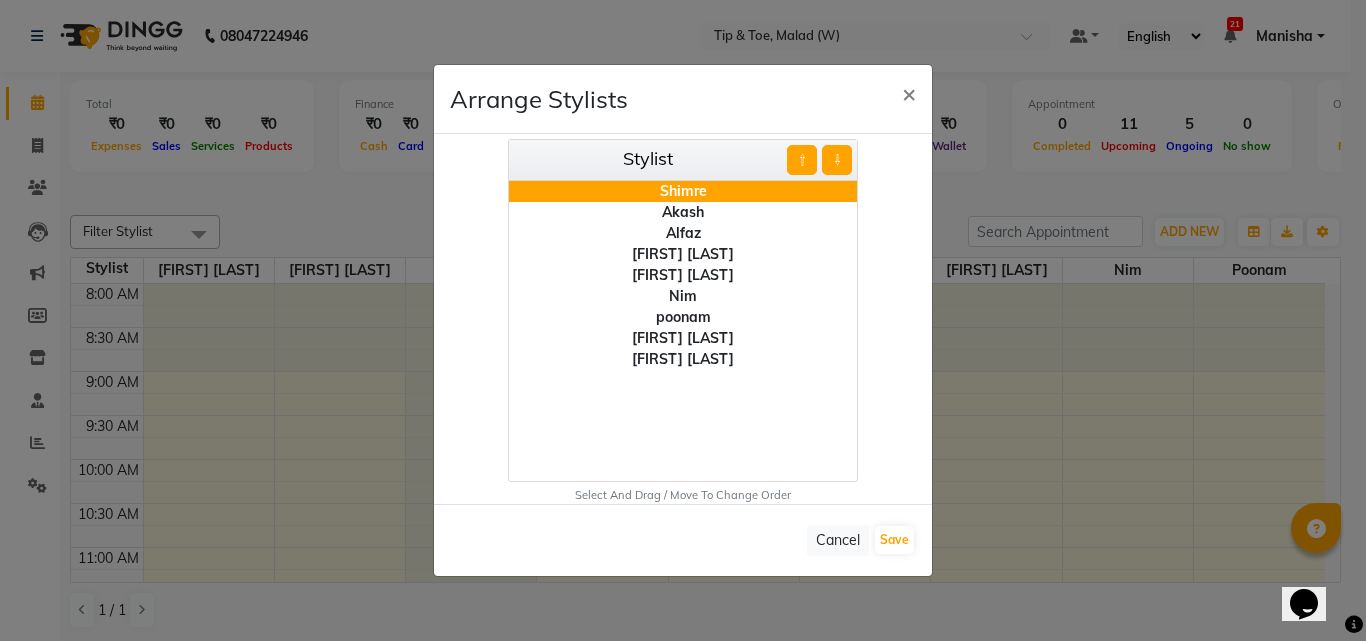click on "Manisha Singh" 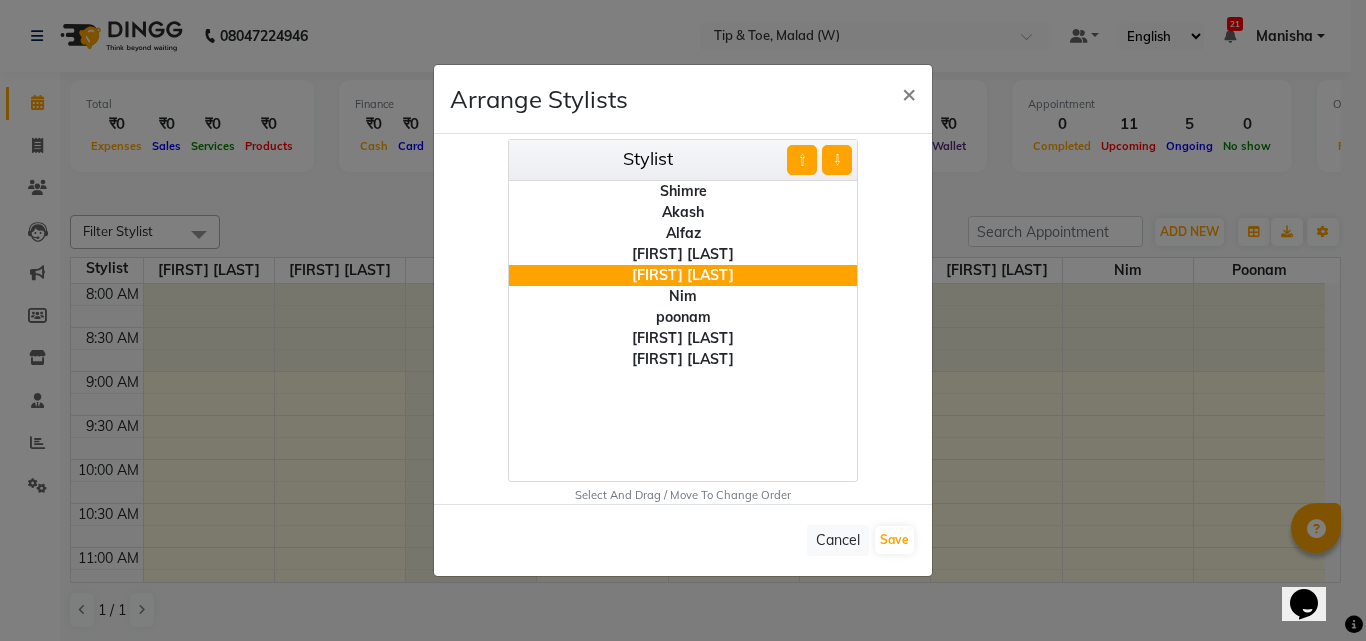 click on "poonam" 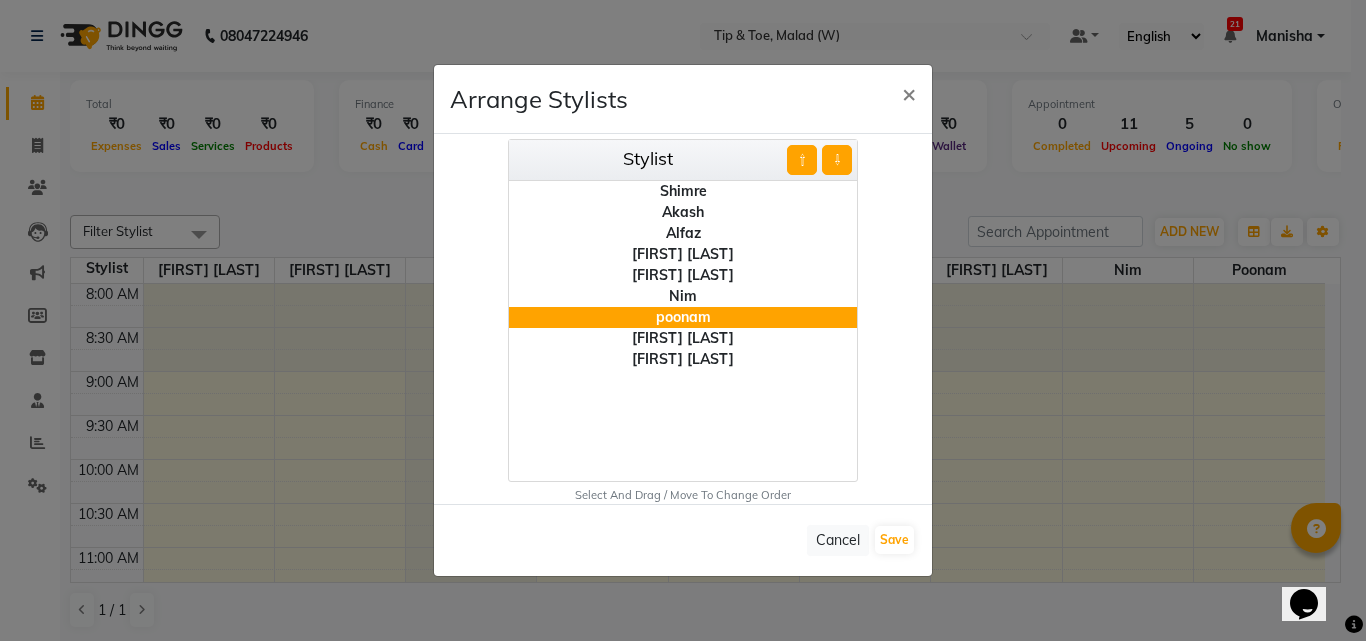 click on "⇧" 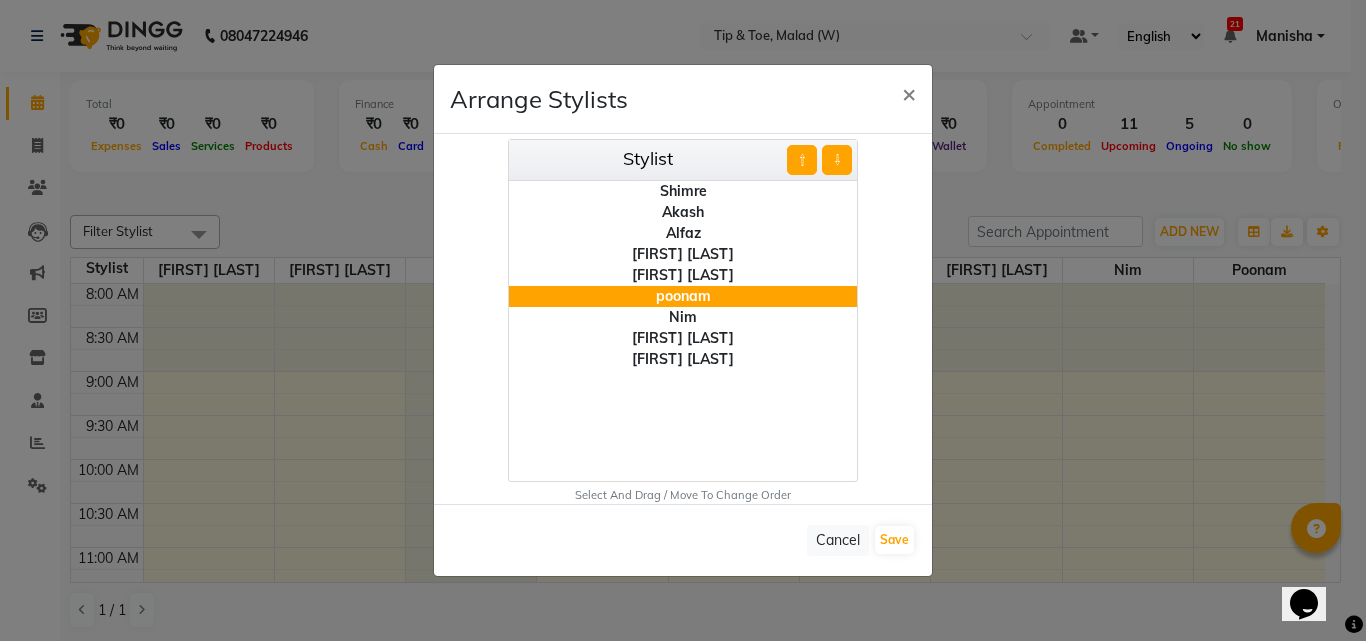 click on "⇧" 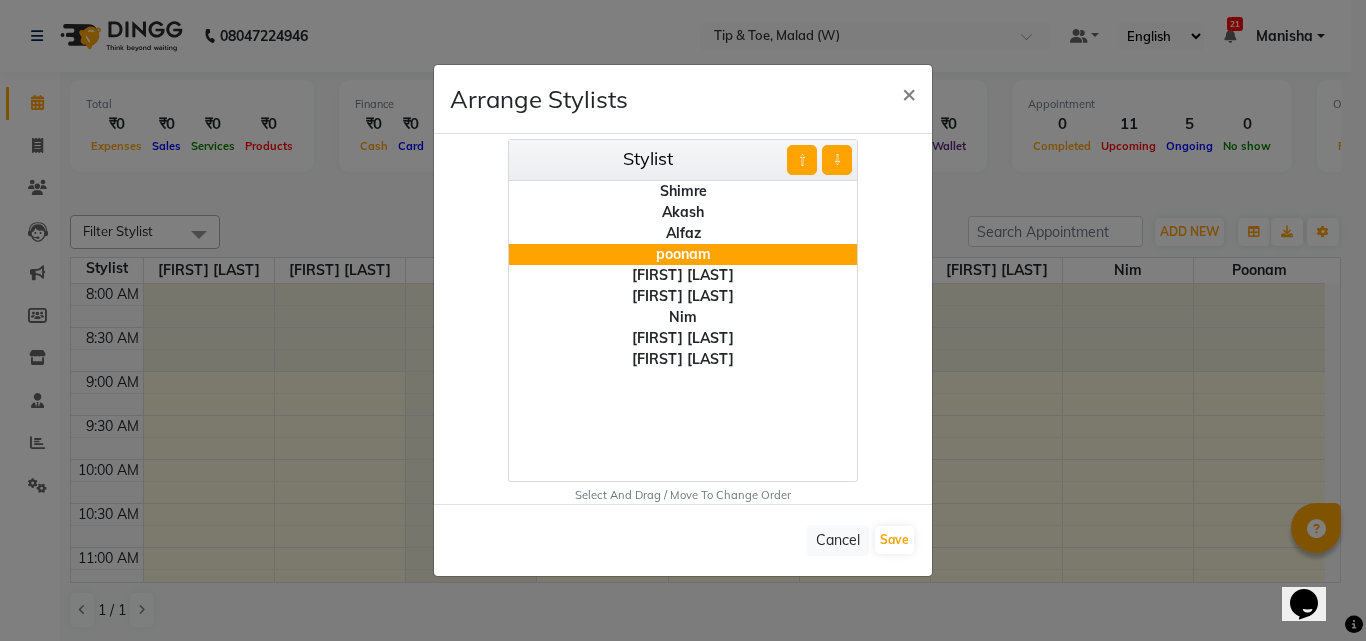 click on "⇧" 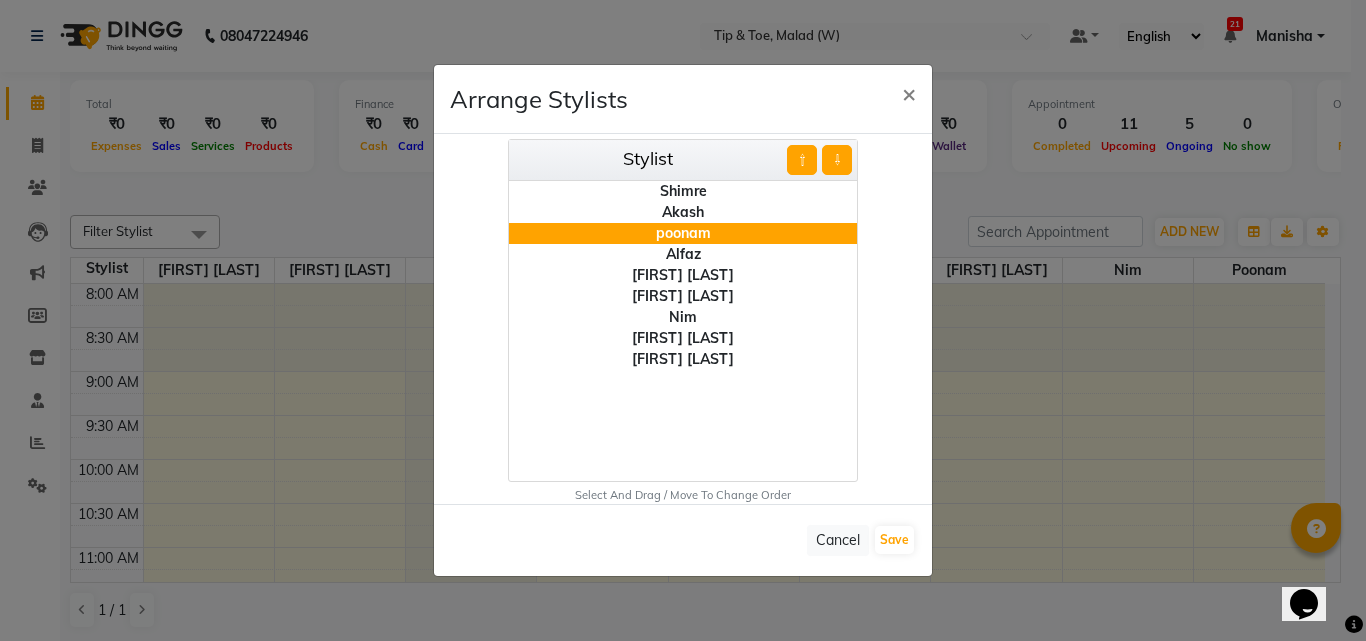click on "⇧" 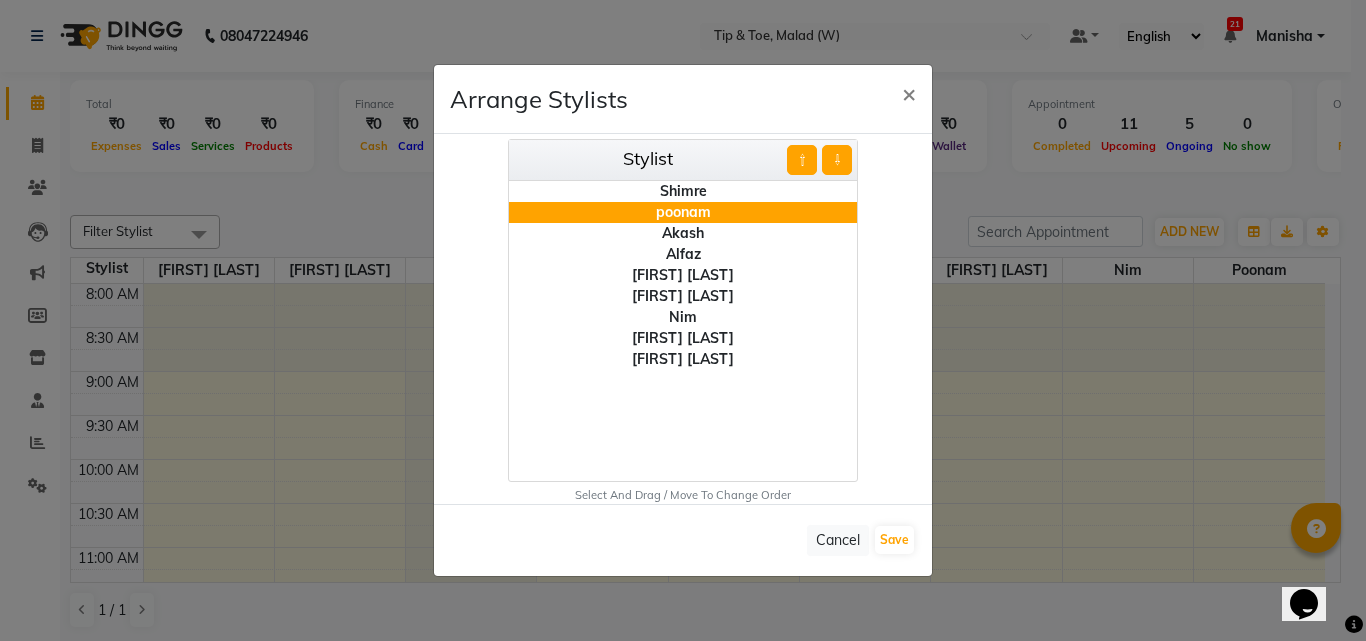 click on "Nim" 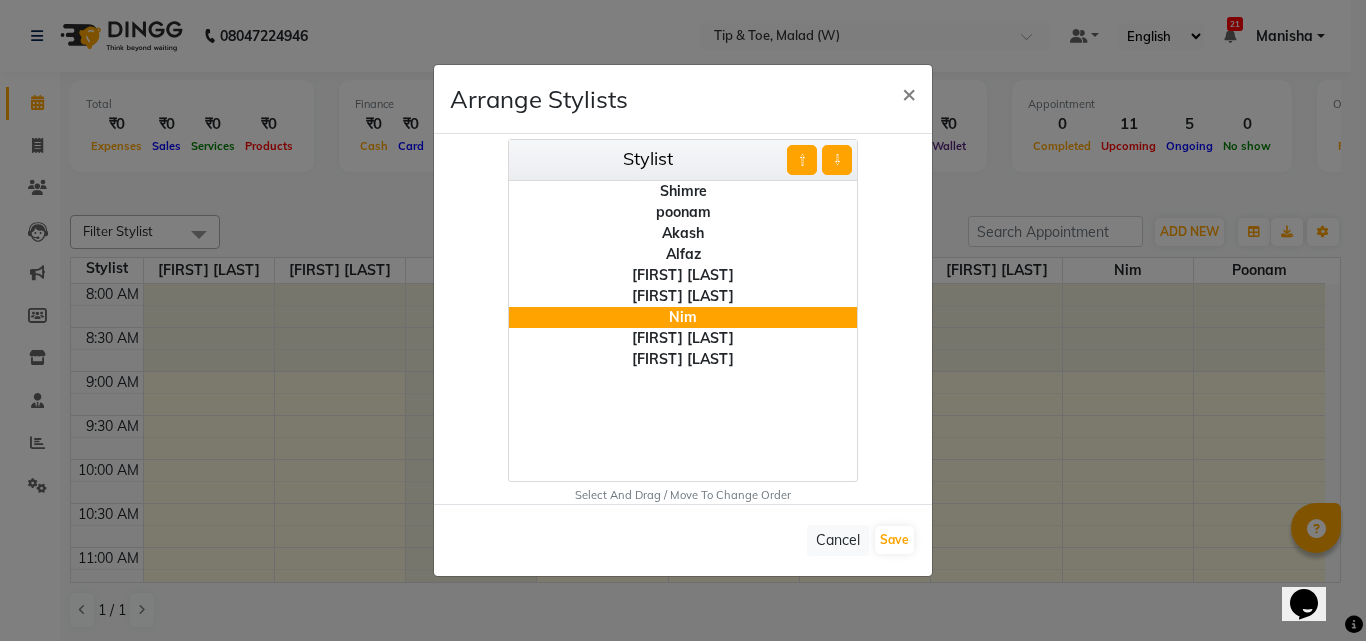 click on "⇧" 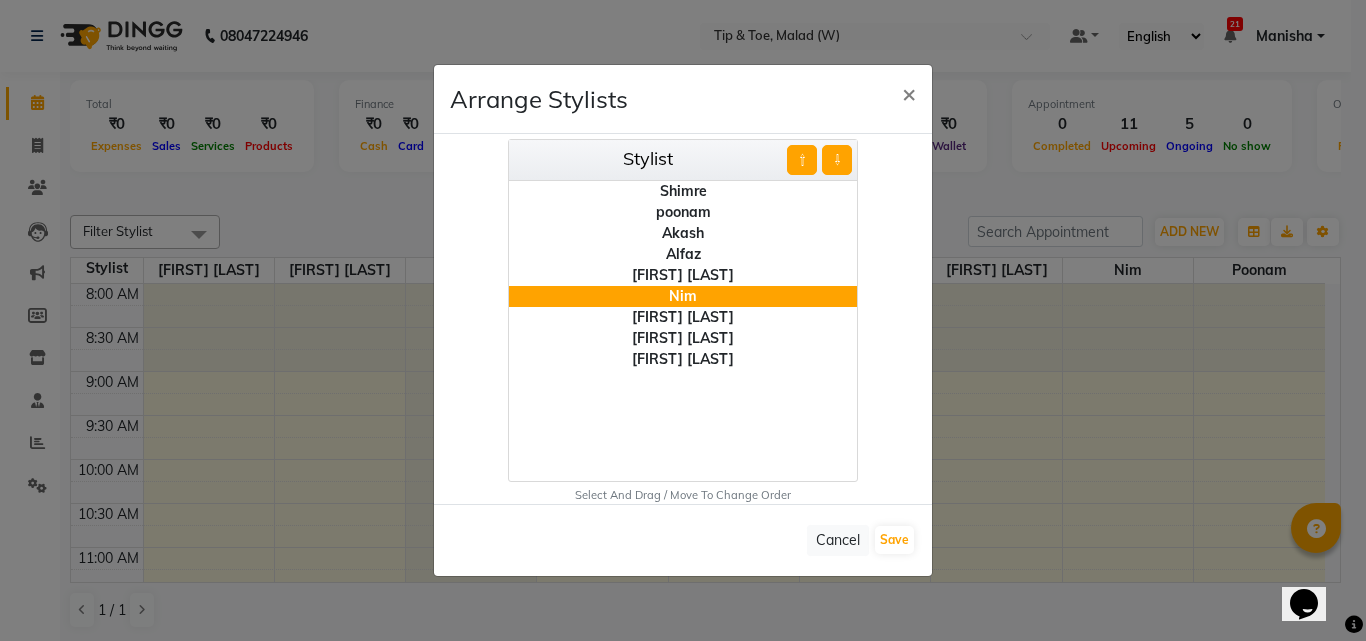 click on "⇧" 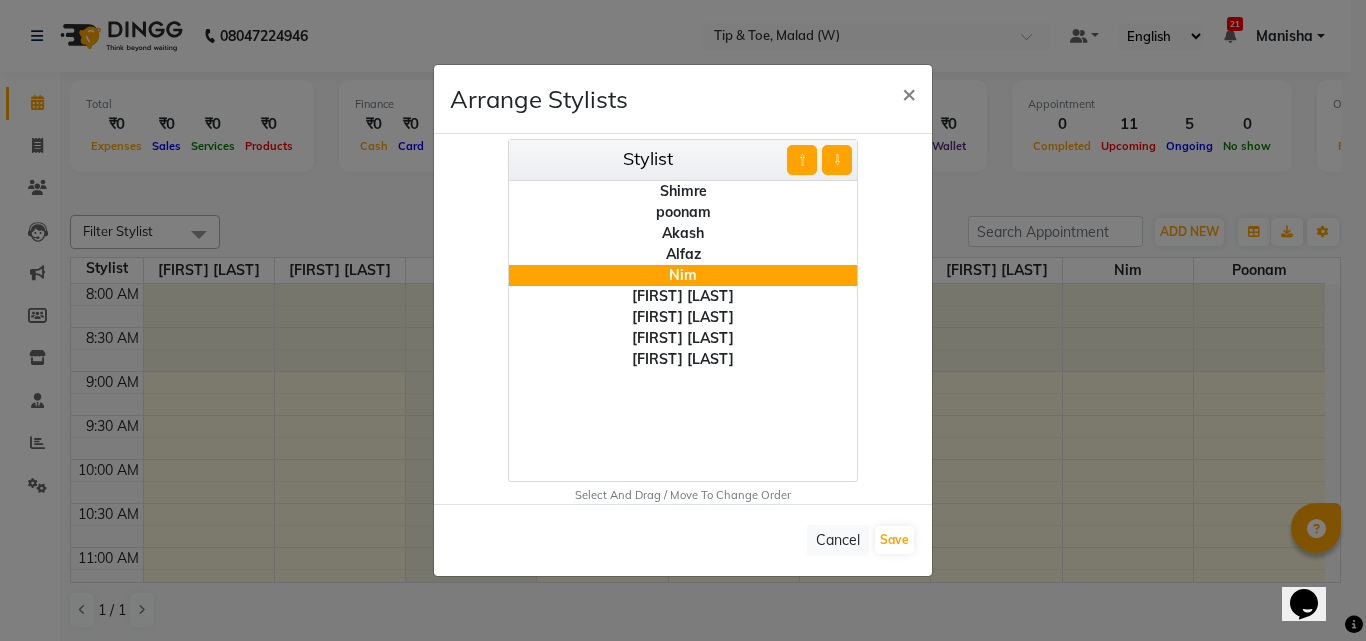 click on "⇧" 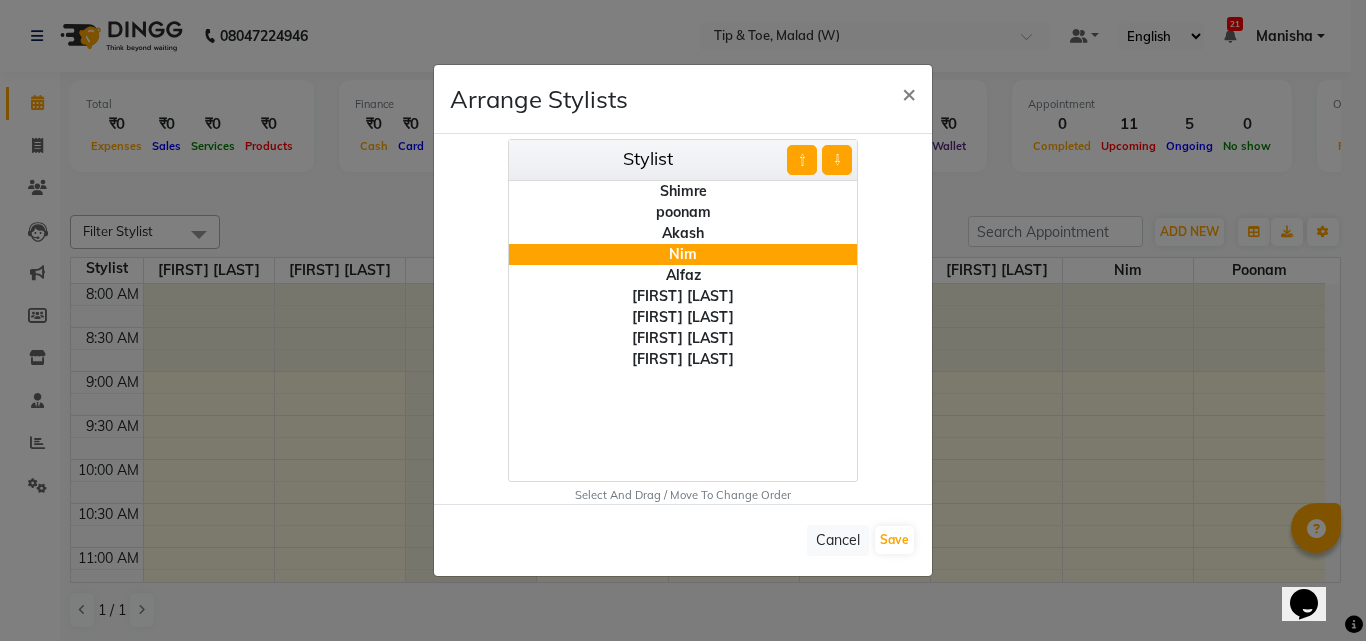 click on "⇧" 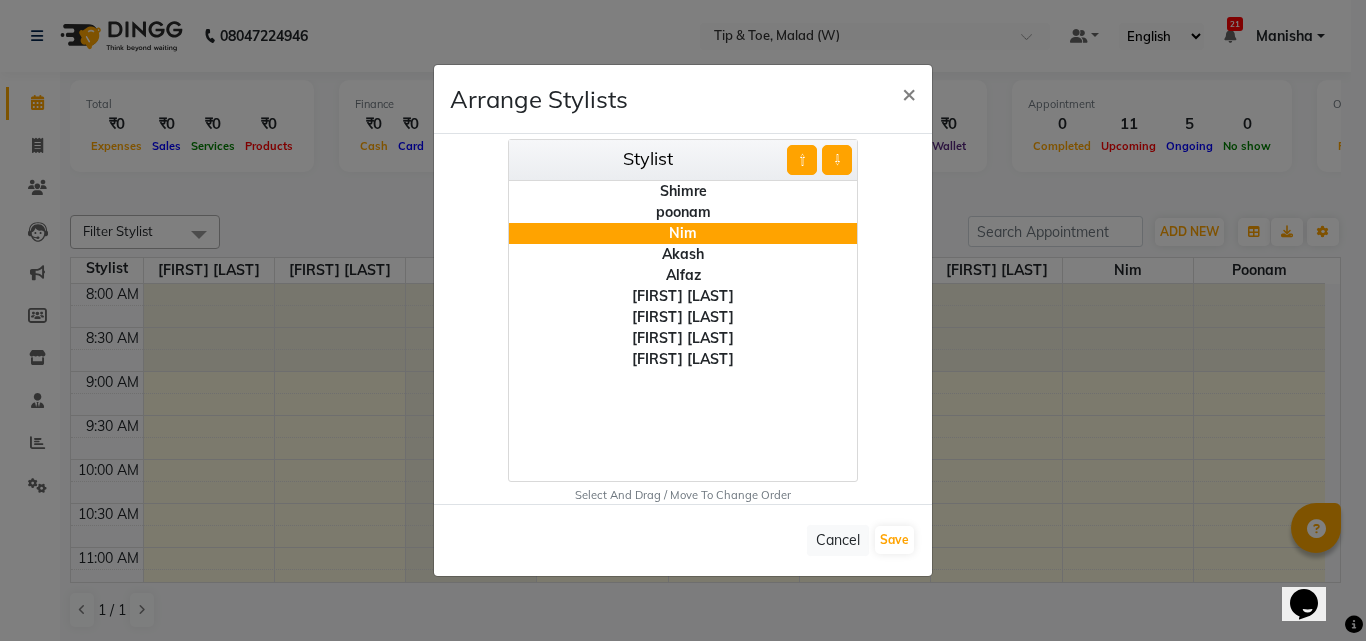 click on "Manisha Singh" 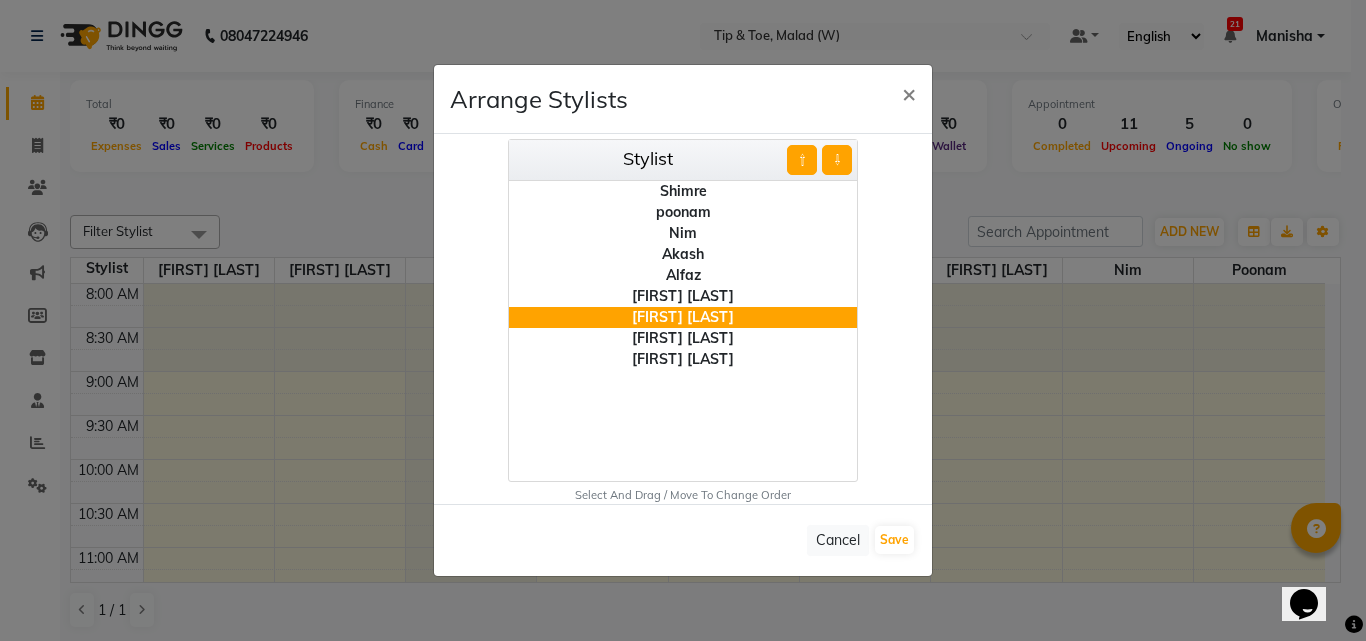 click on "⇧" 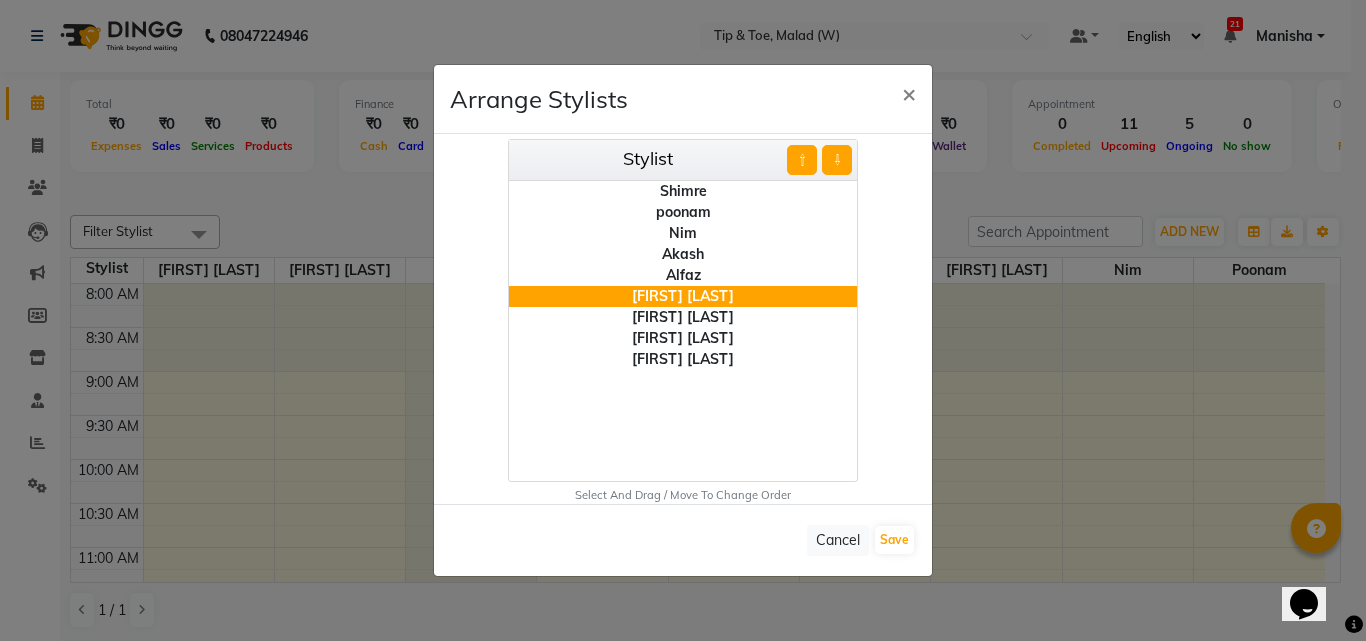 click on "⇧" 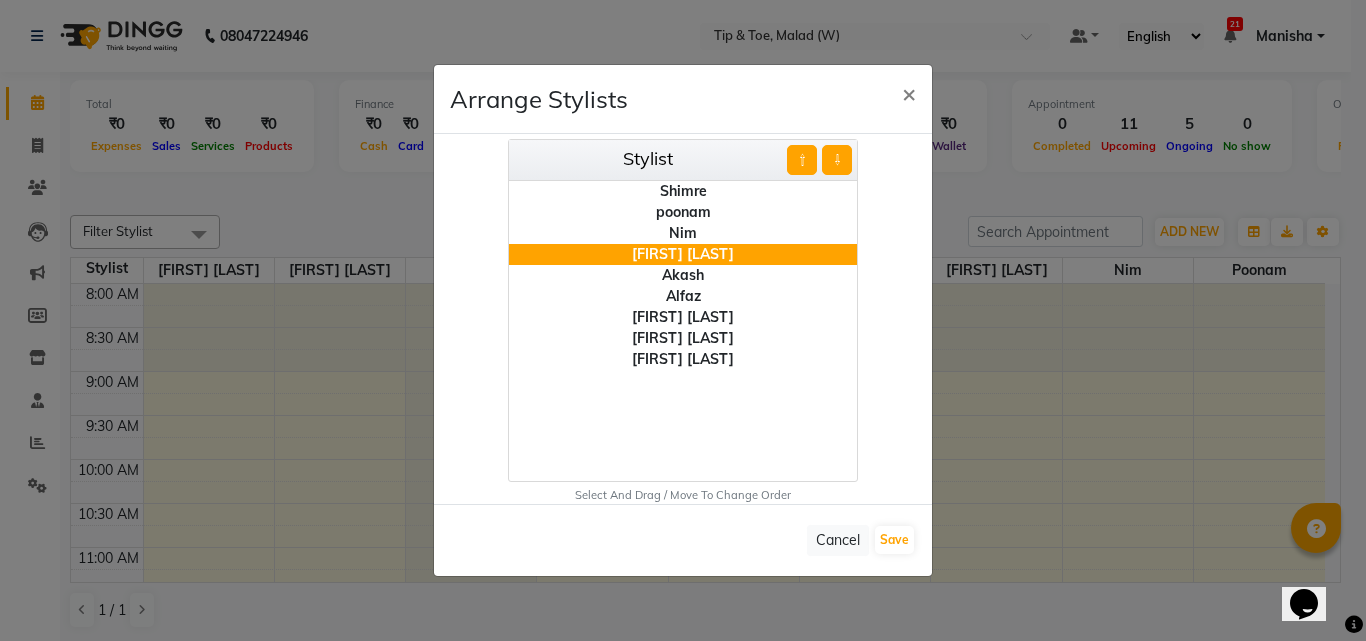 click on "⇧" 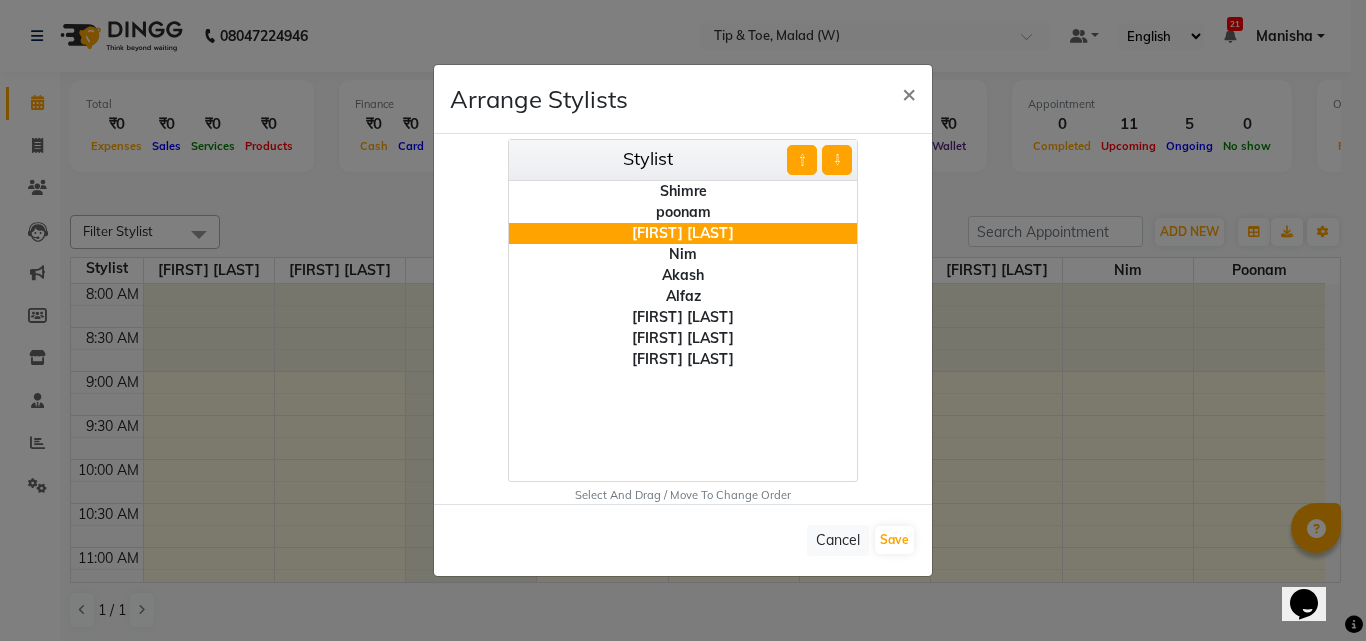 click on "Nim" 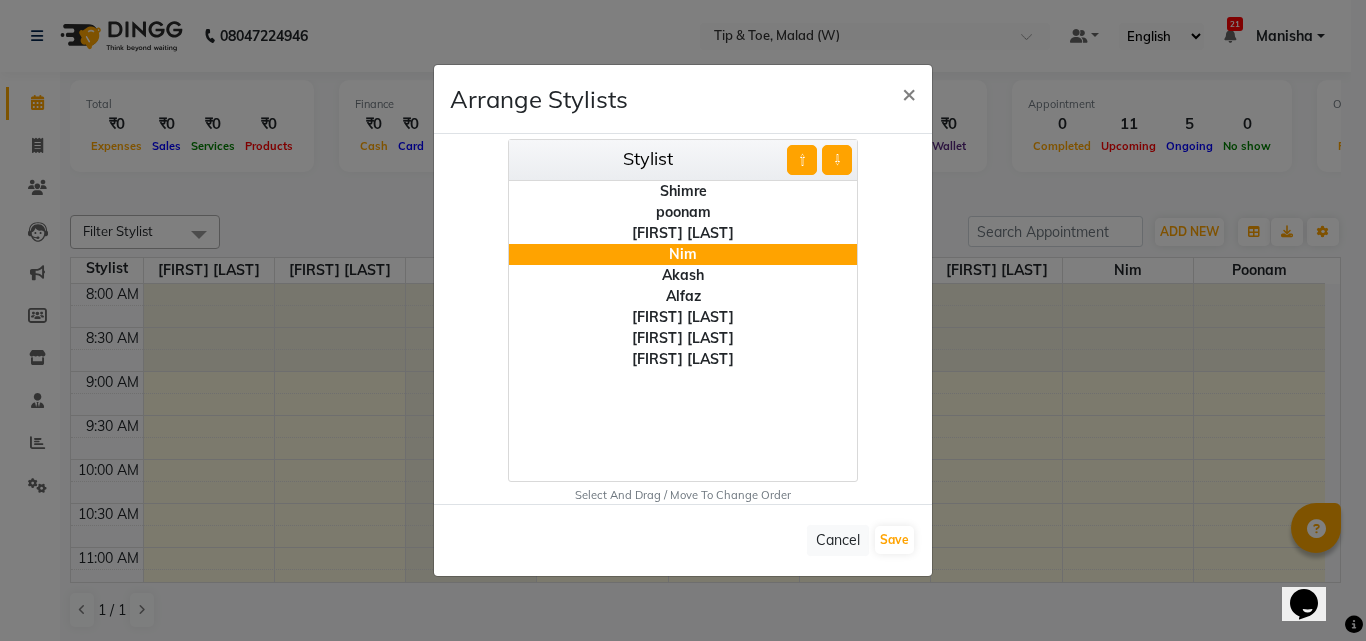 click on "⇩" 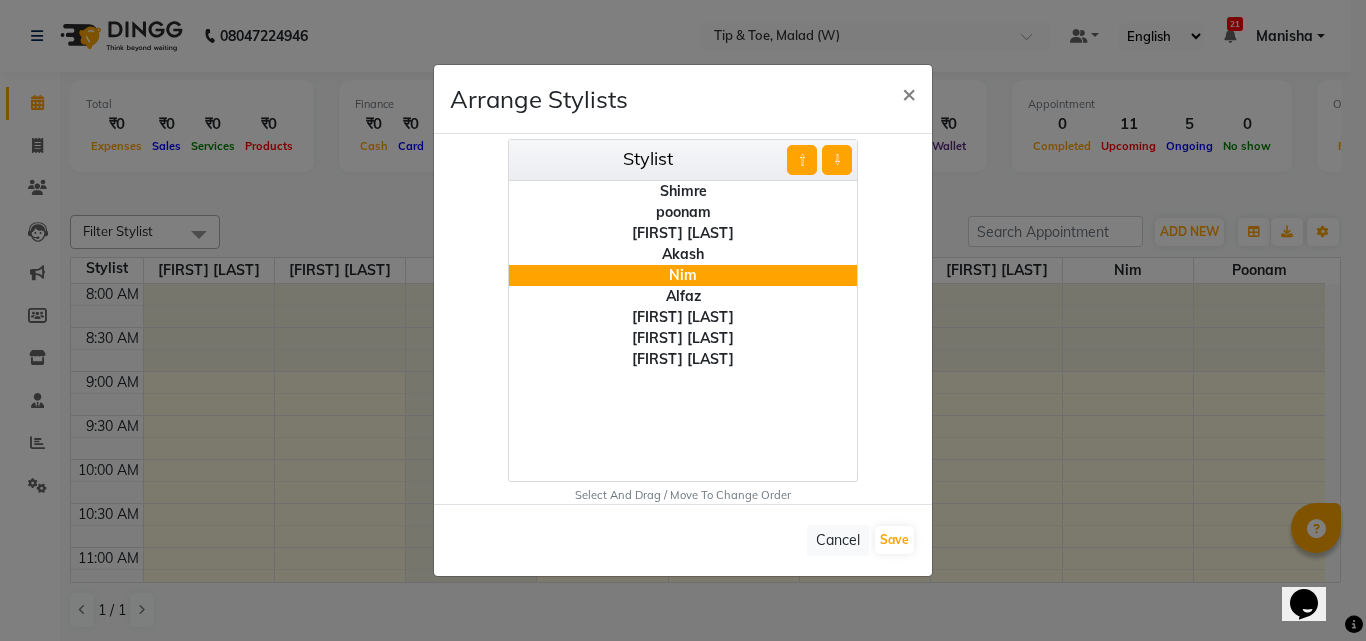 click on "⇧" 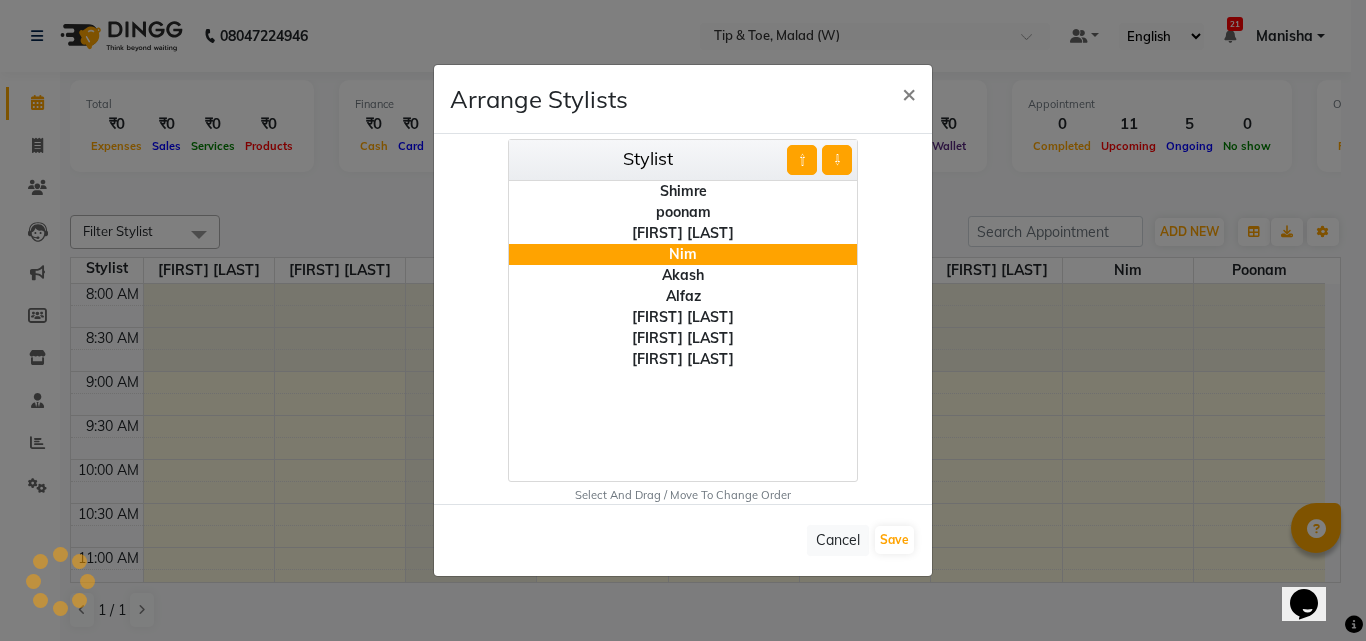 click on "Dibakar" 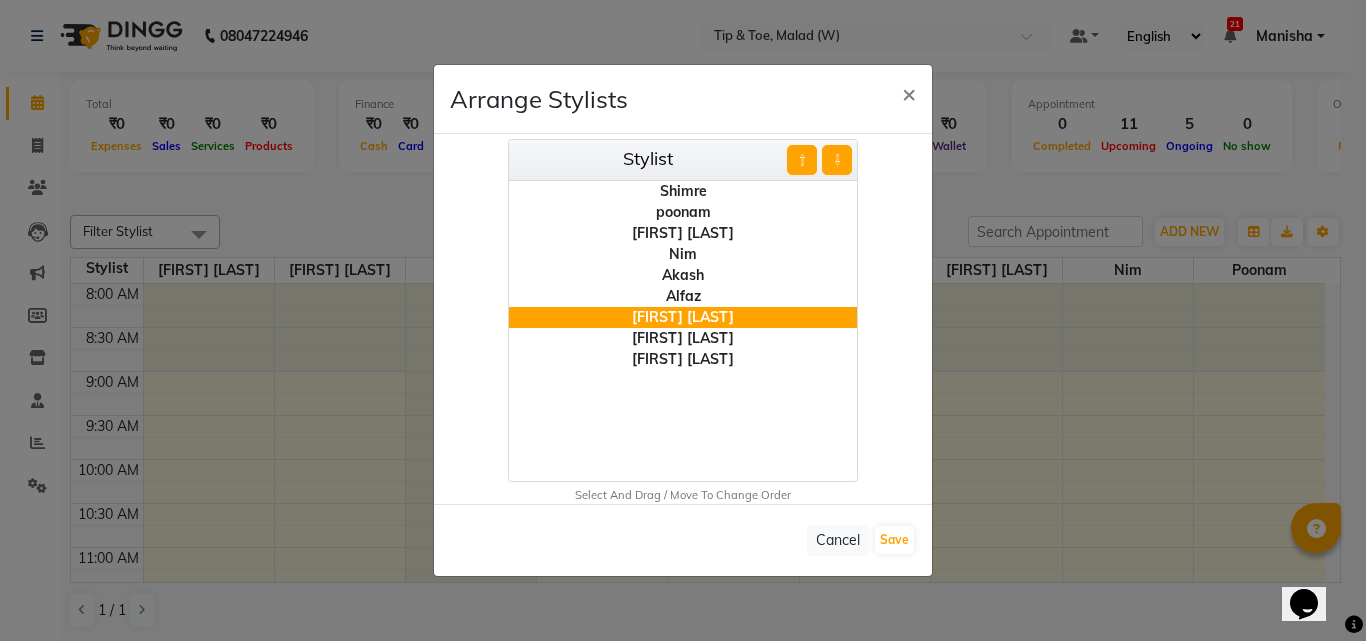 click on "⇧" 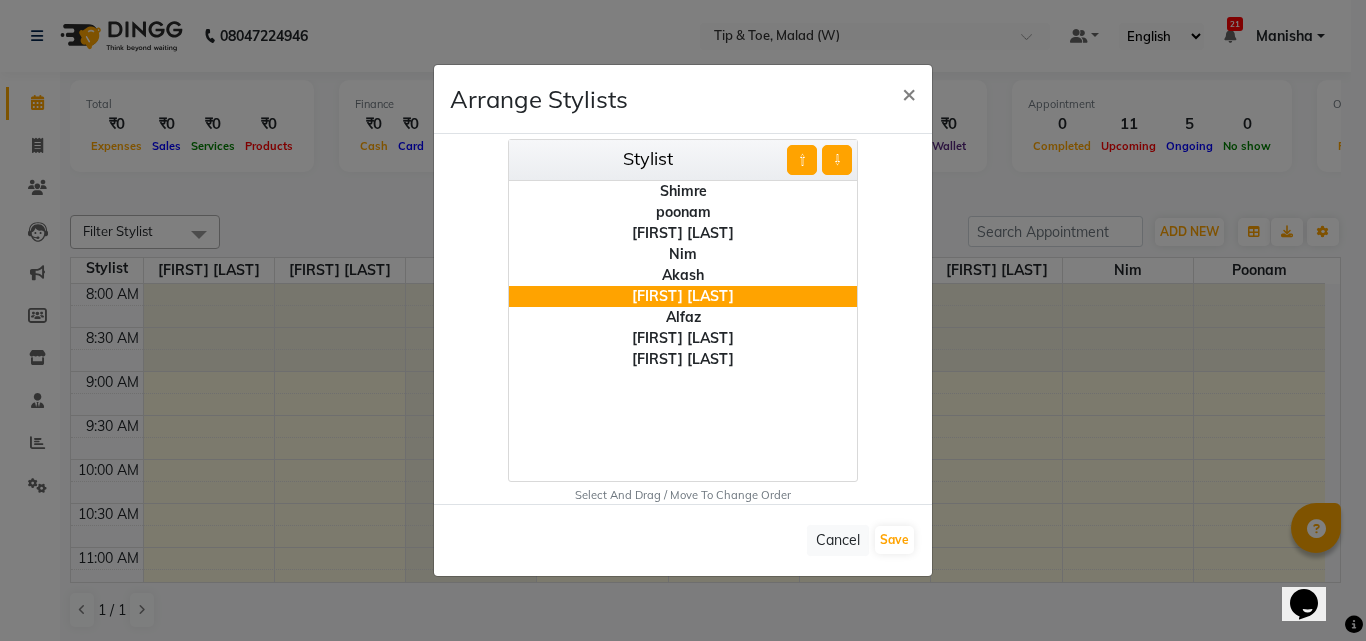 click on "Sanjay mama" 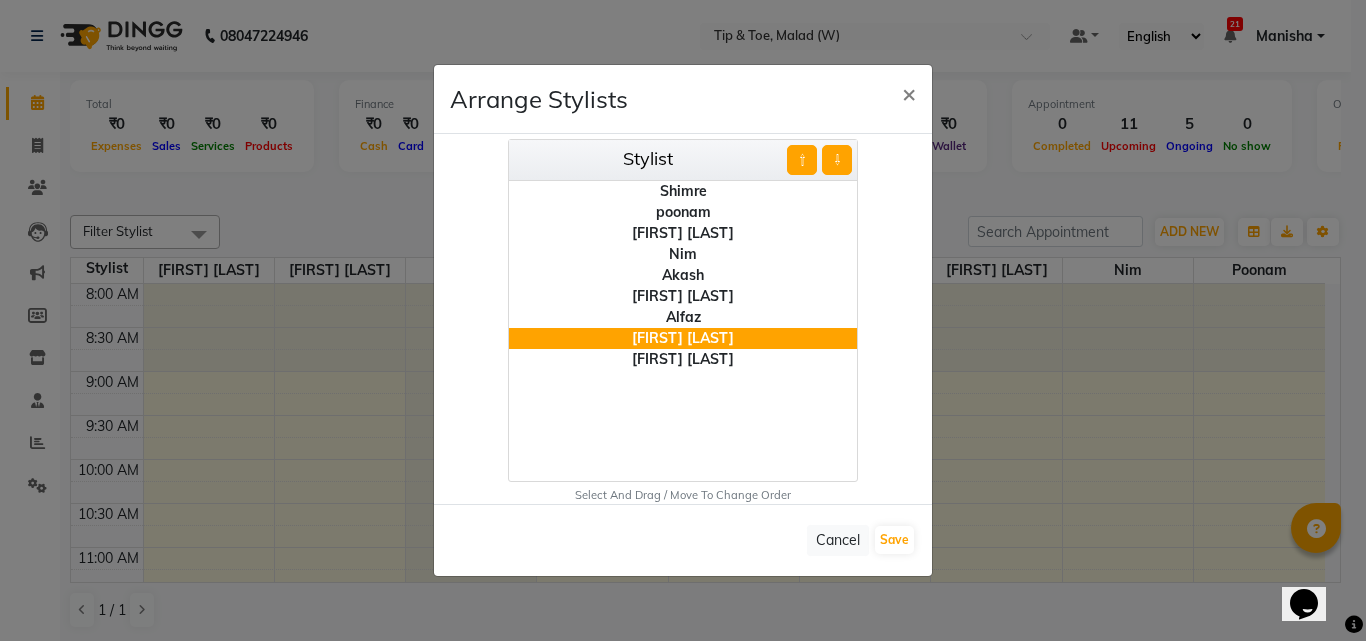 click on "⇧" 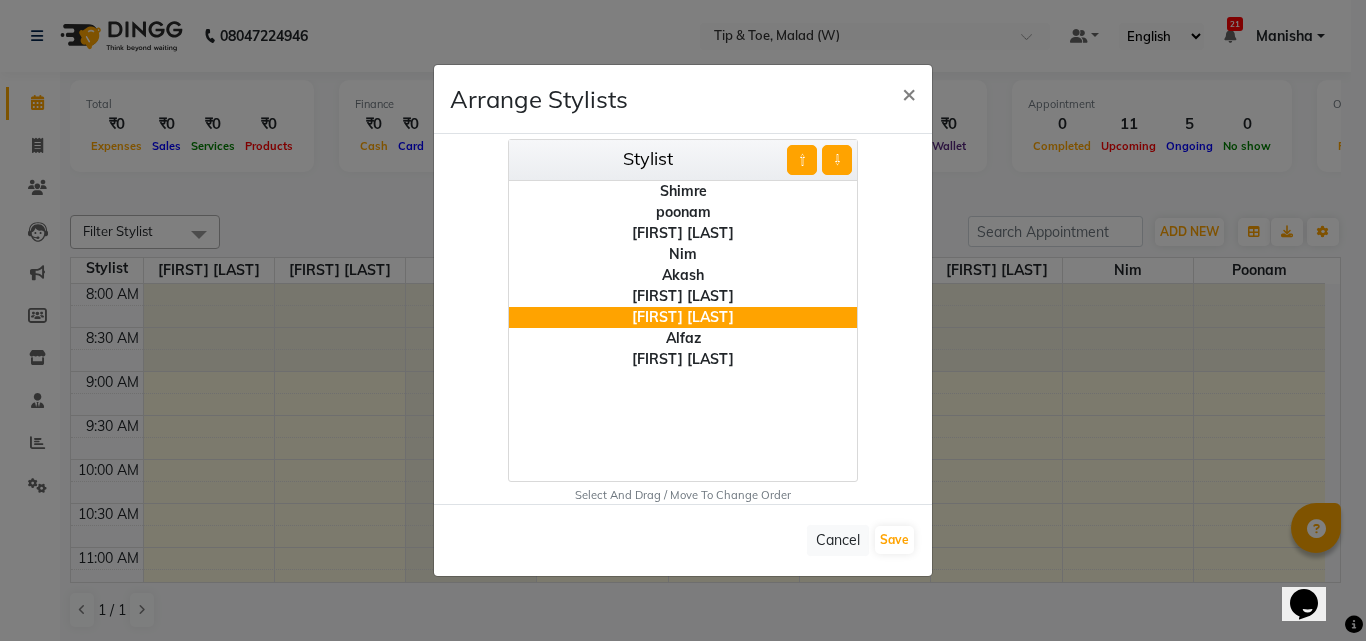 click on "Urmila Pal" 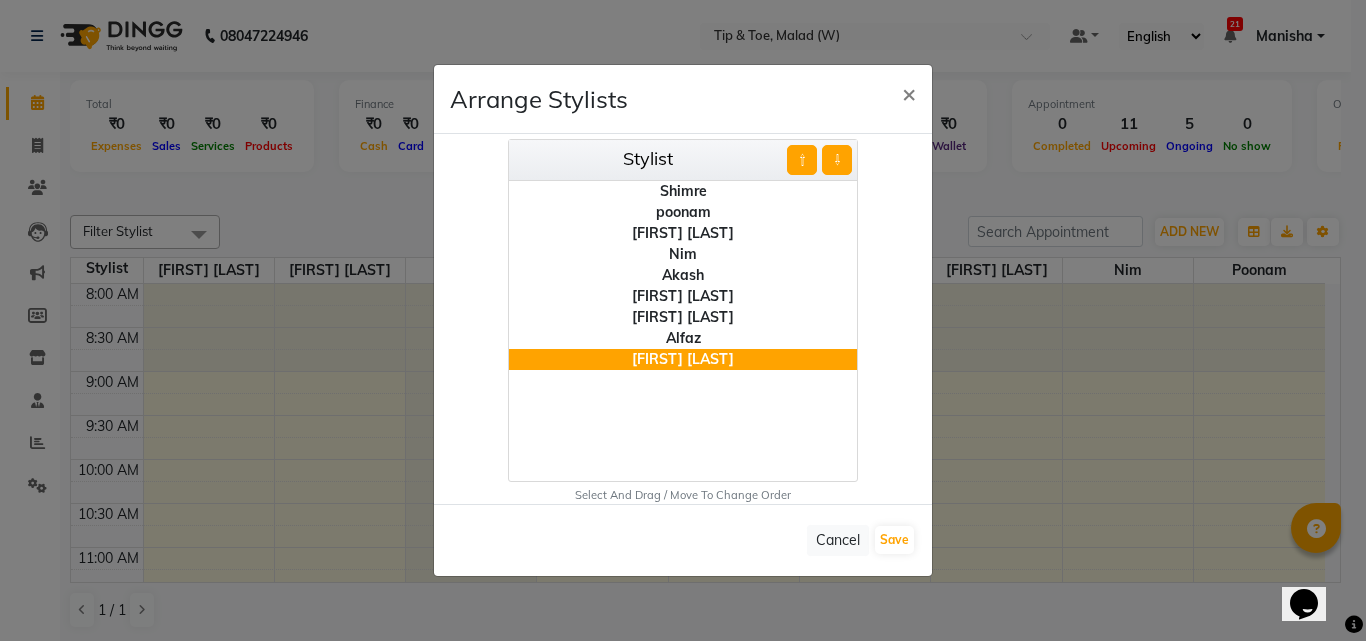click on "⇧" 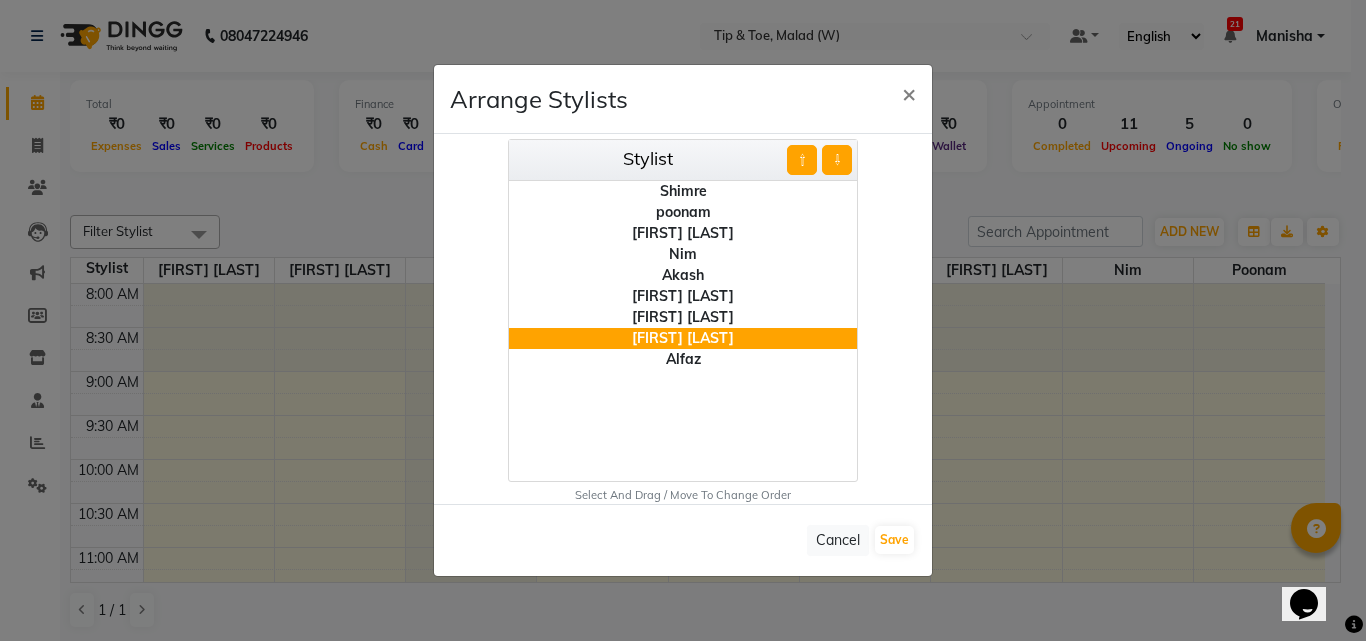 click on "⇧" 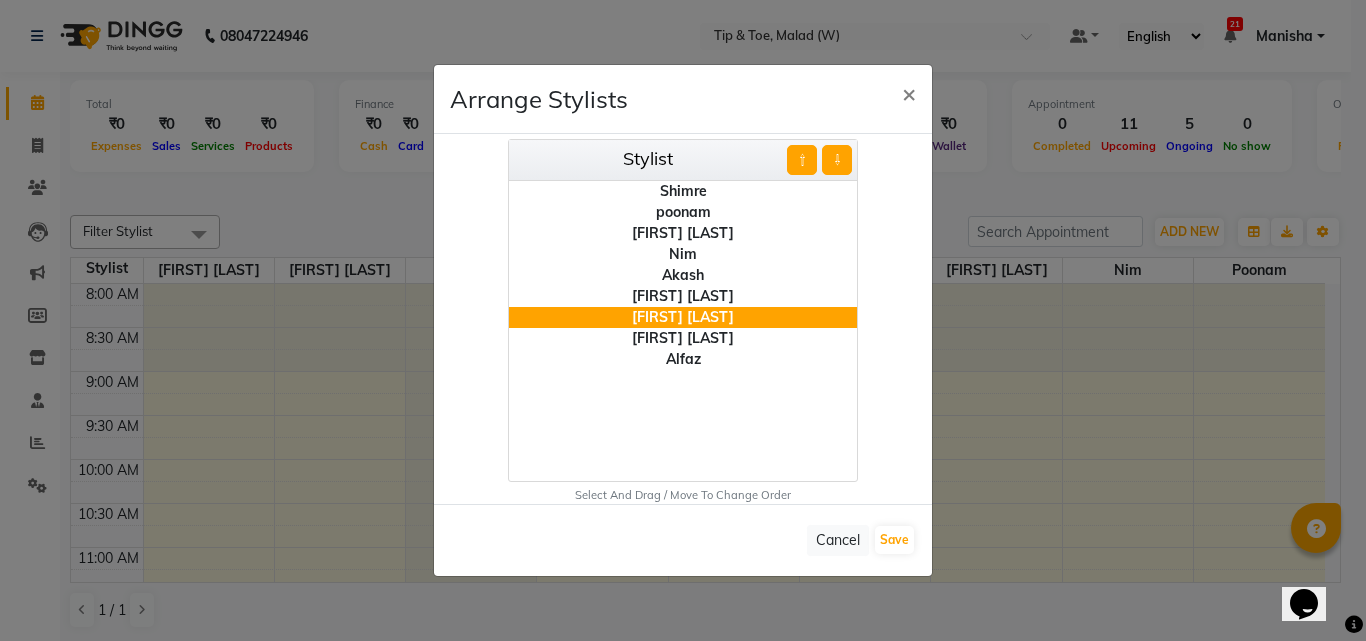 click on "⇧" 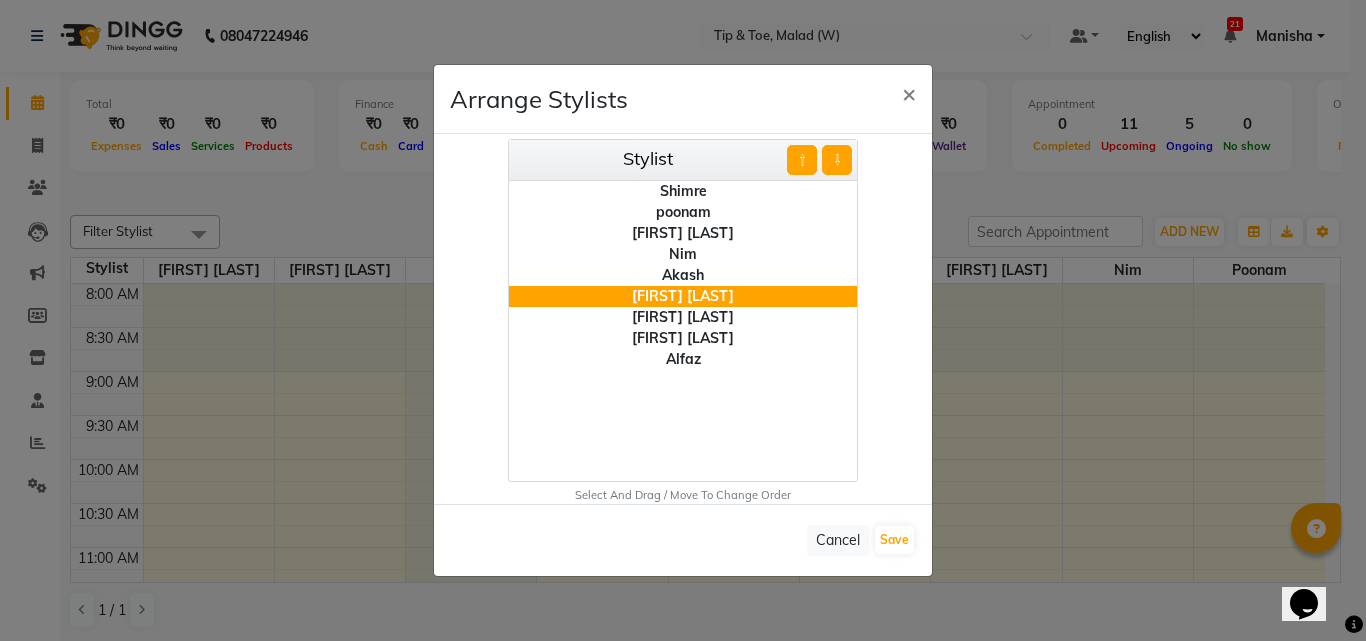 click on "⇧" 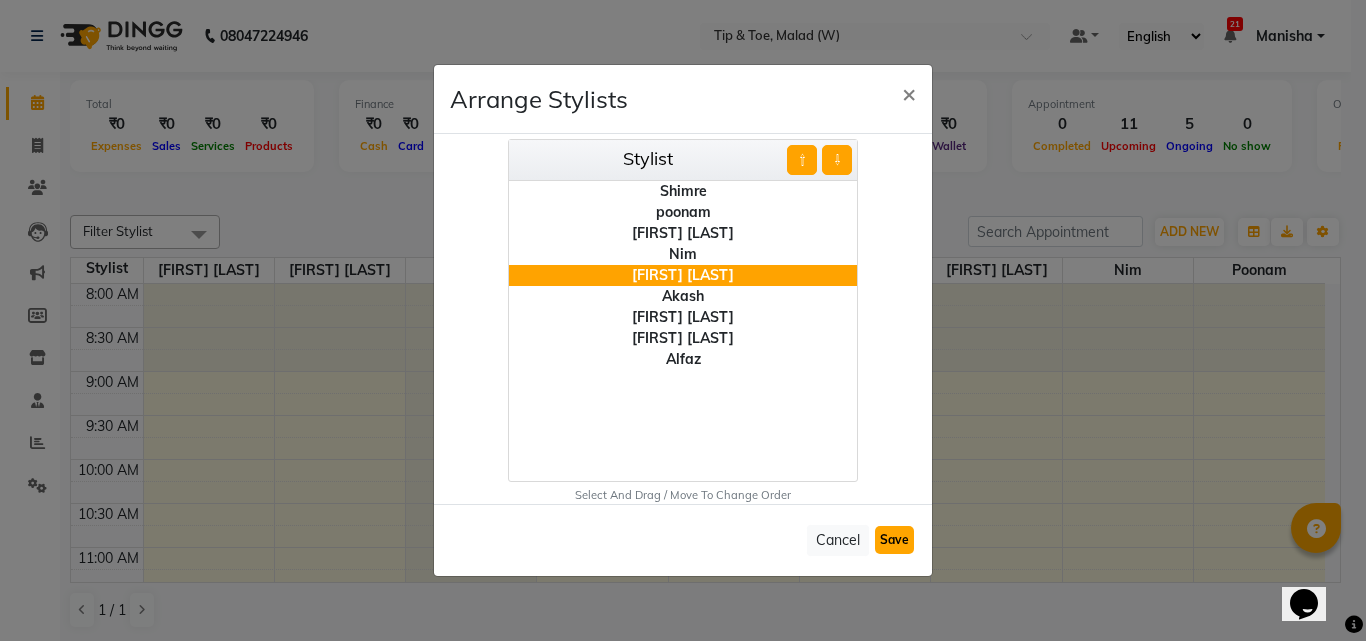 click on "Save" 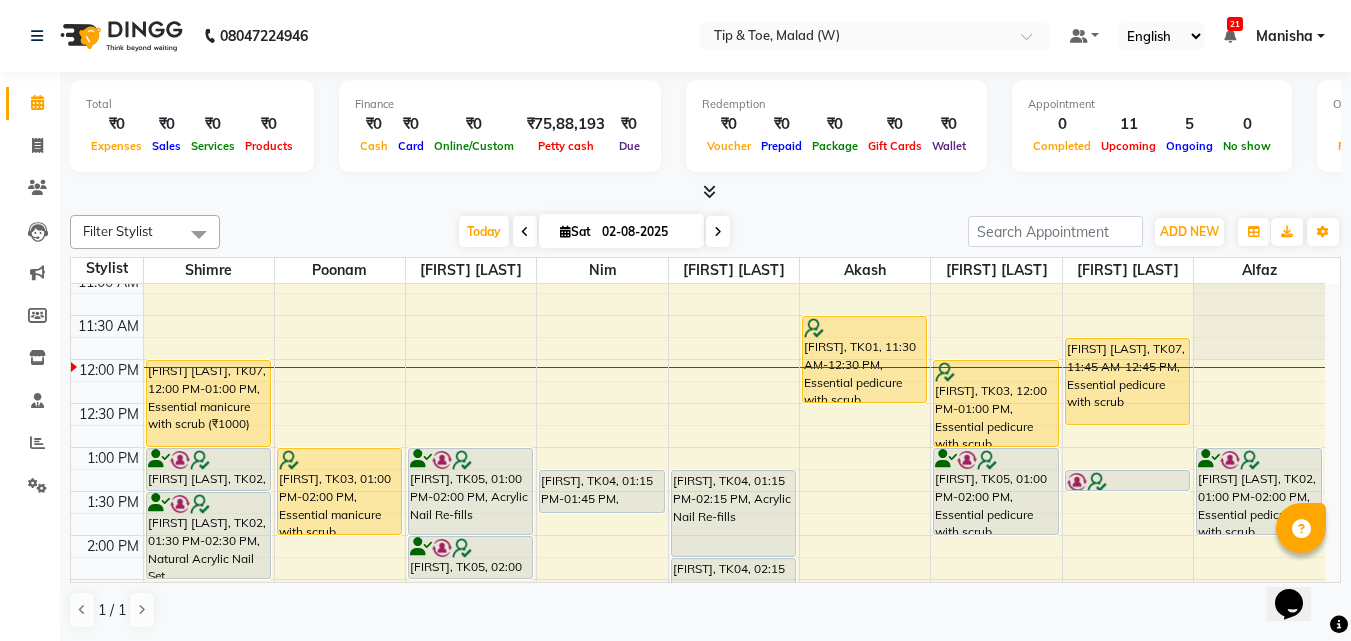 scroll, scrollTop: 280, scrollLeft: 0, axis: vertical 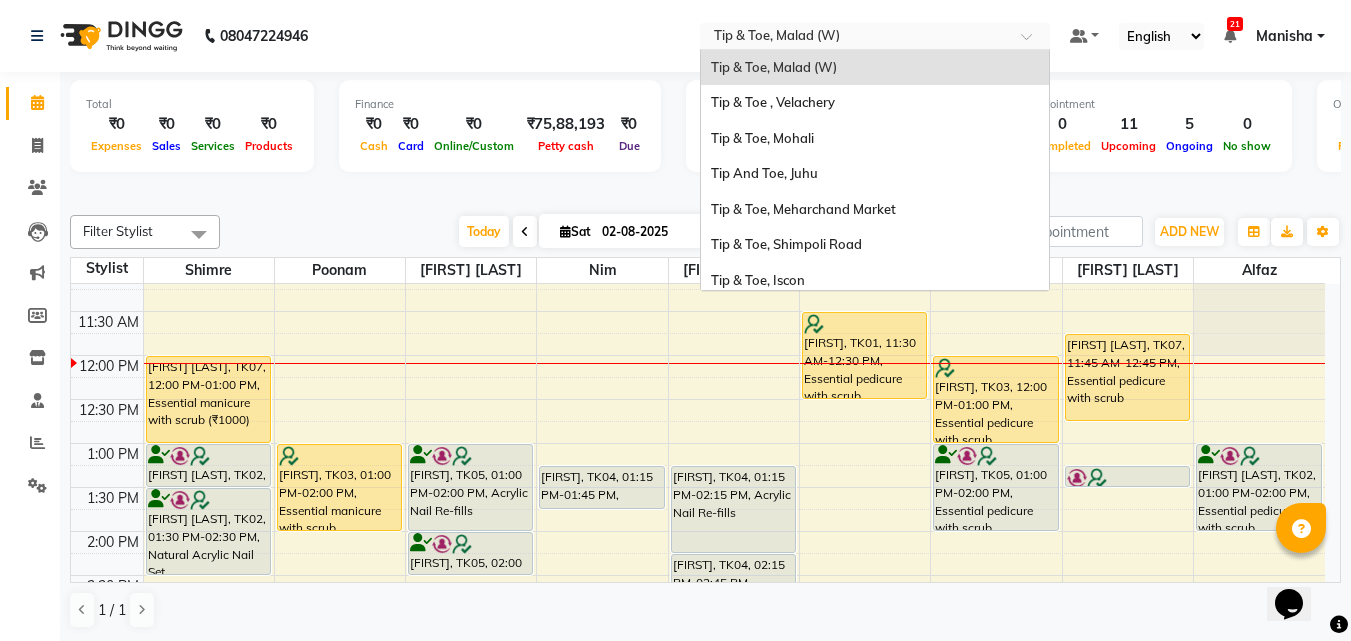 click at bounding box center (1033, 42) 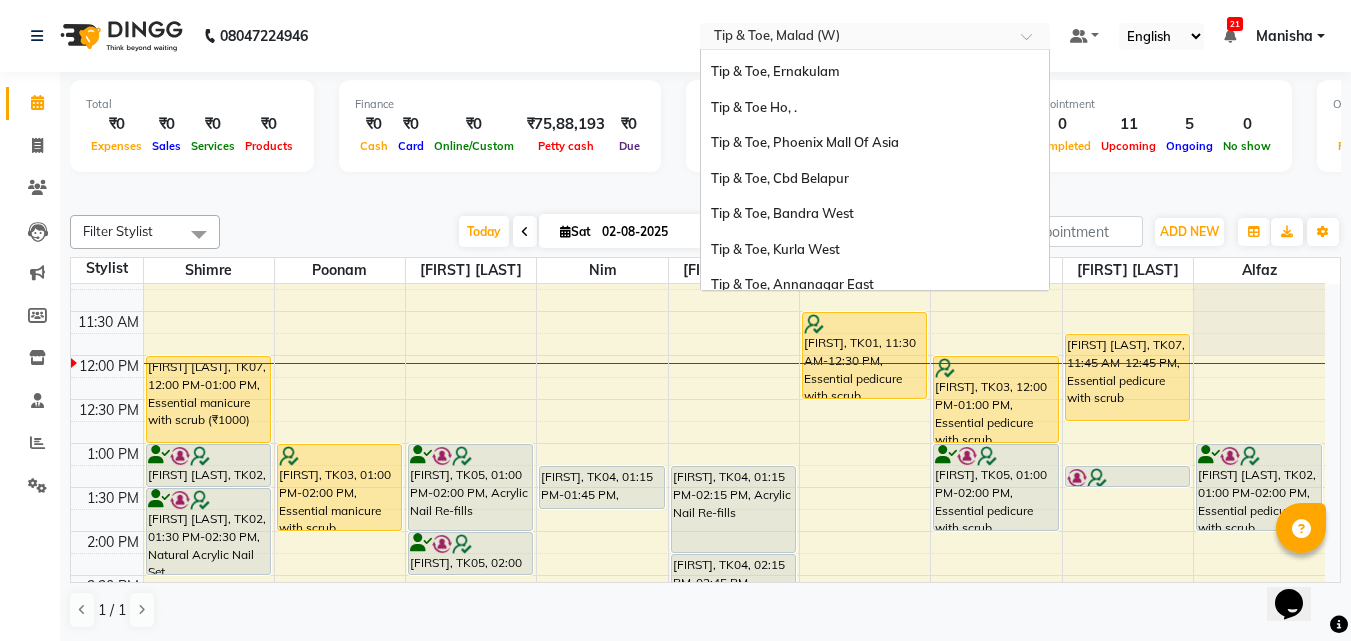 scroll, scrollTop: 0, scrollLeft: 0, axis: both 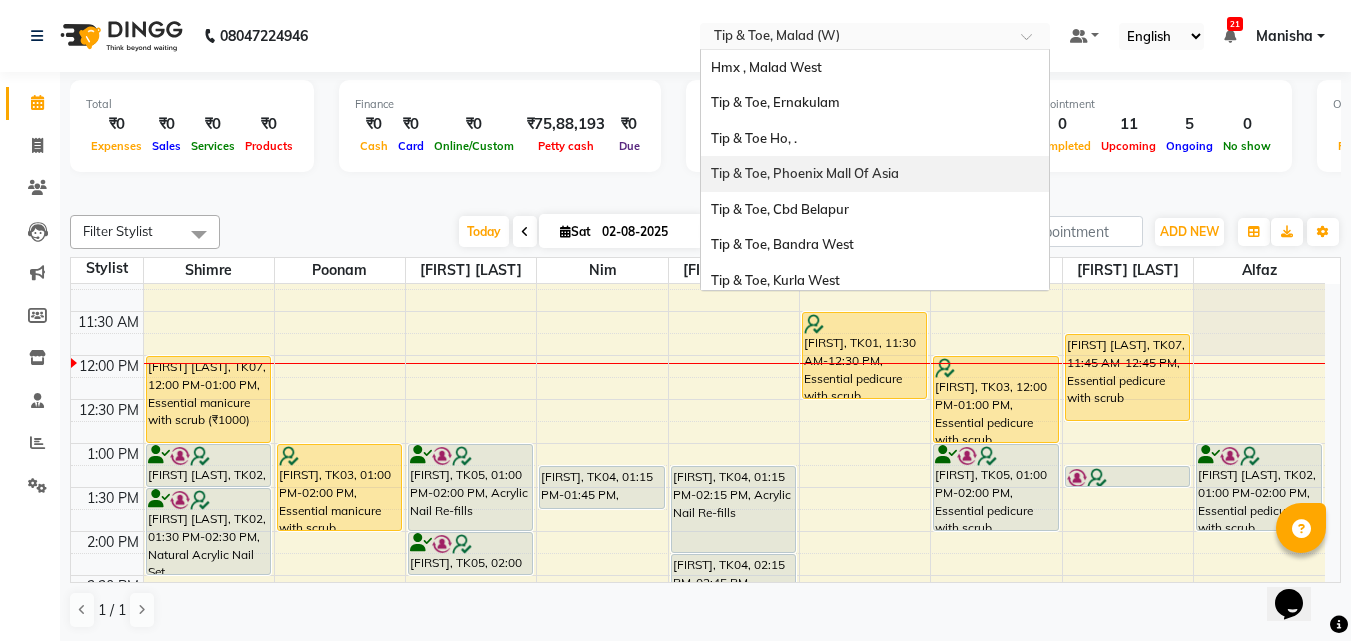 click on "Tip & Toe, Phoenix Mall Of Asia" at bounding box center [875, 174] 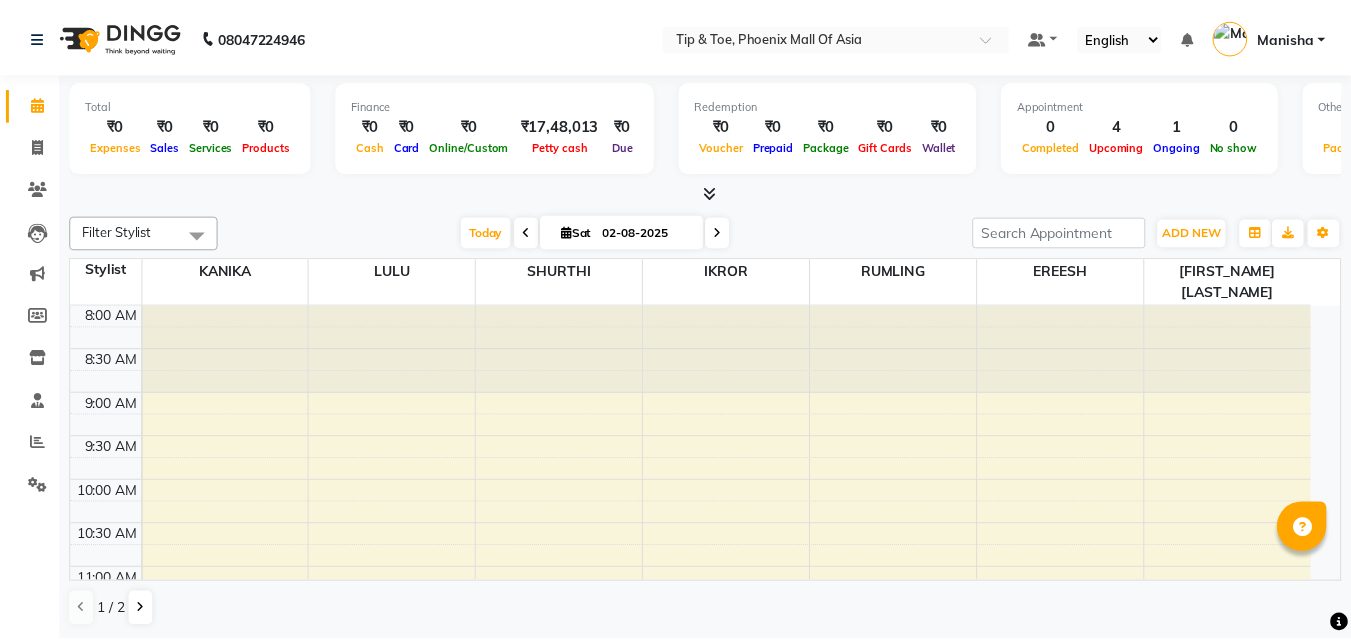 scroll, scrollTop: 0, scrollLeft: 0, axis: both 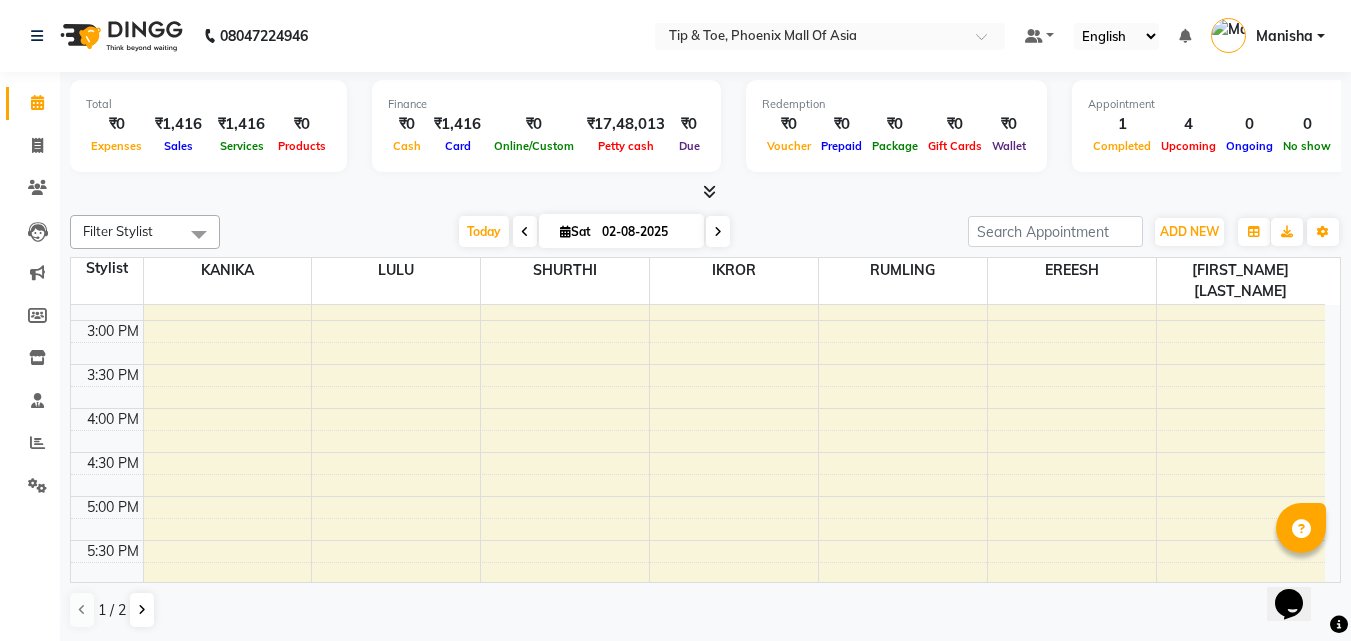 click on "Opens Chat This icon Opens the chat window." at bounding box center (1299, 569) 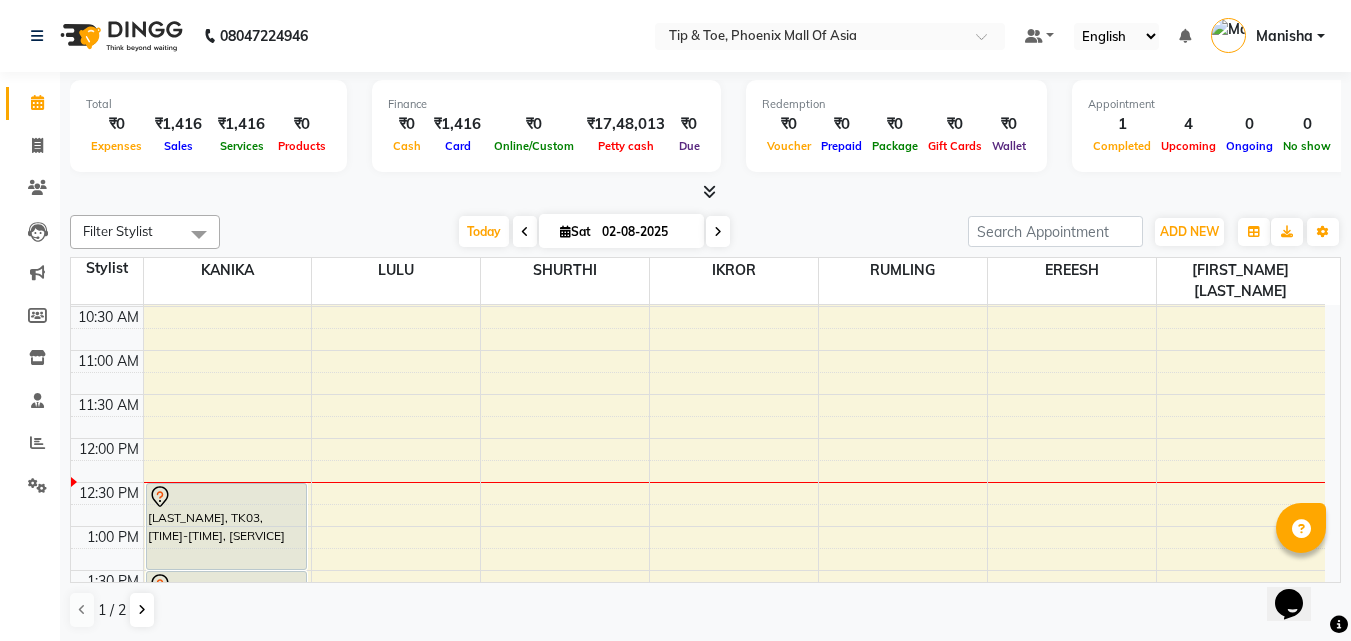 scroll, scrollTop: 125, scrollLeft: 0, axis: vertical 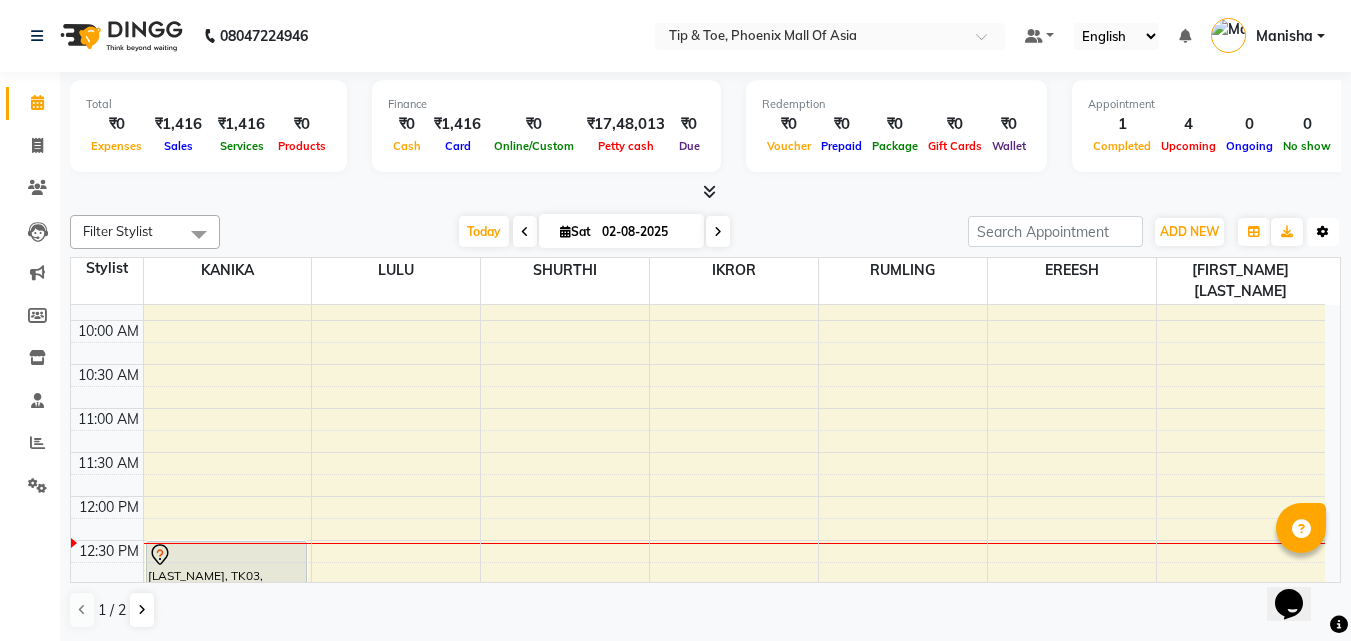 click at bounding box center [1323, 232] 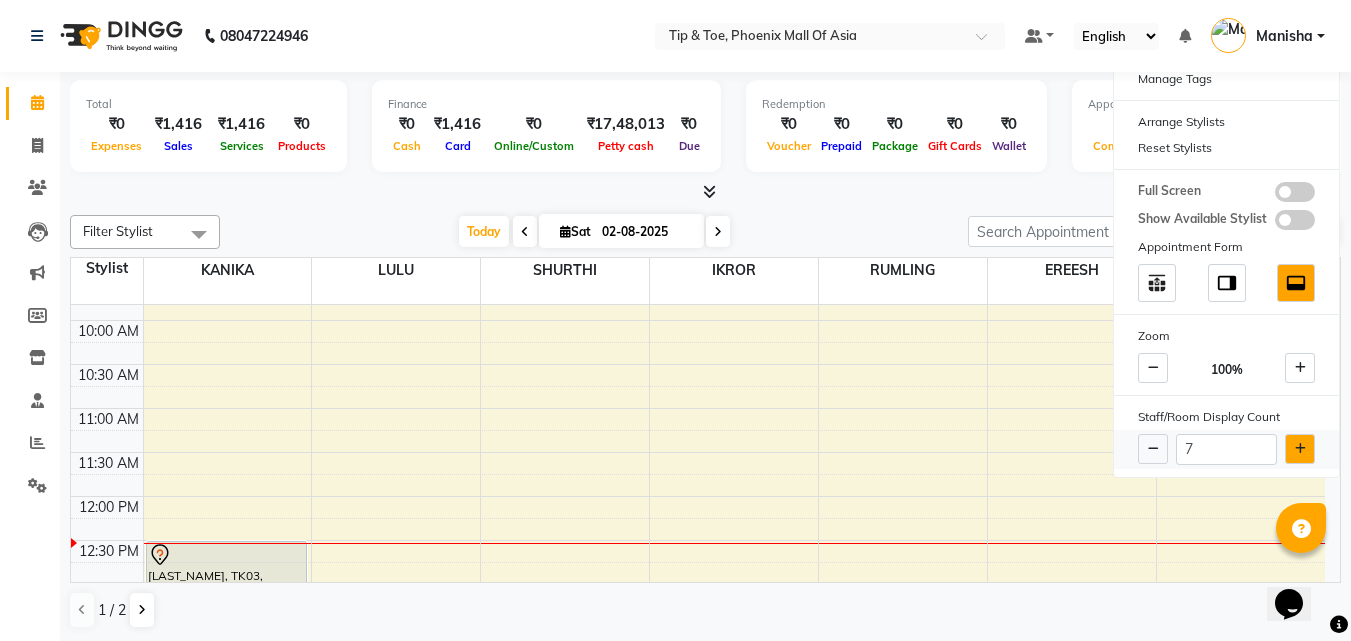 click at bounding box center (1300, 449) 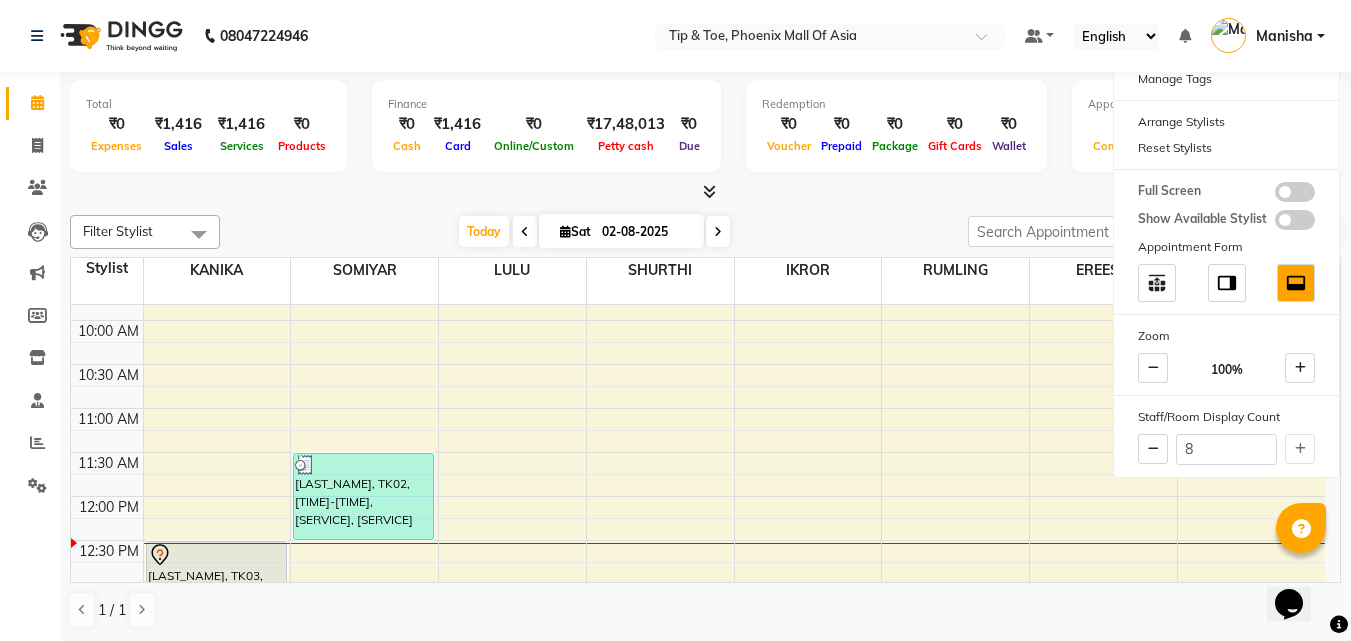 click at bounding box center [705, 192] 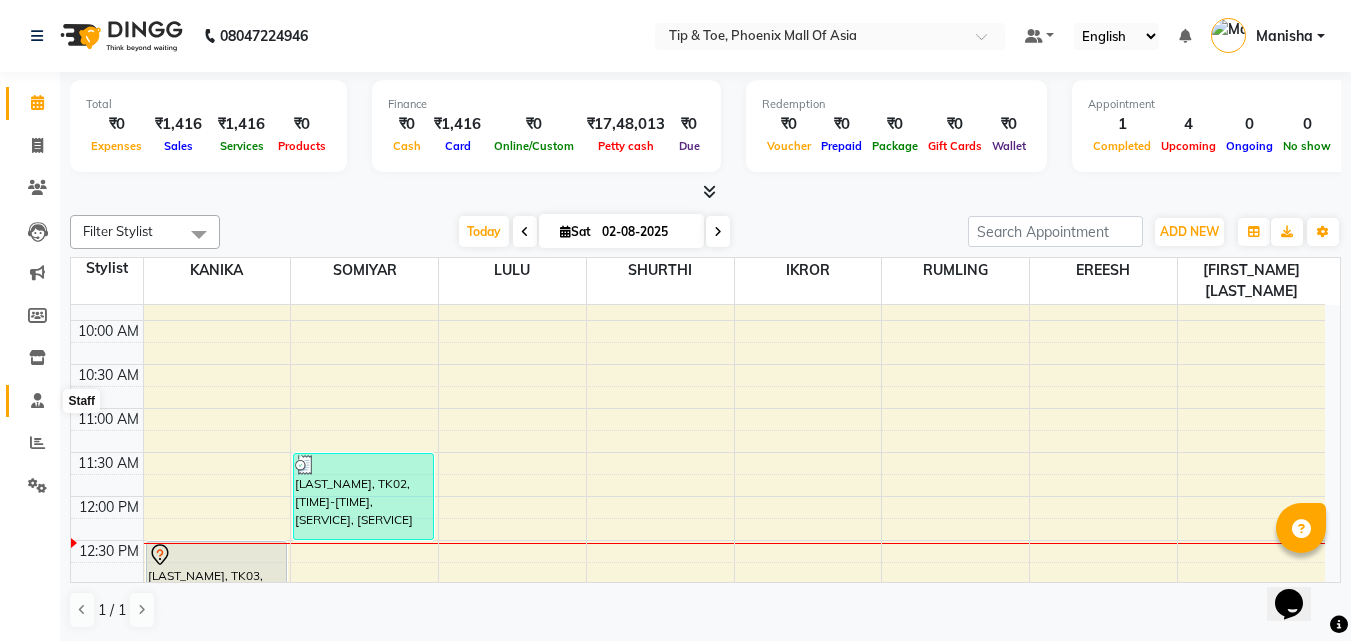 click 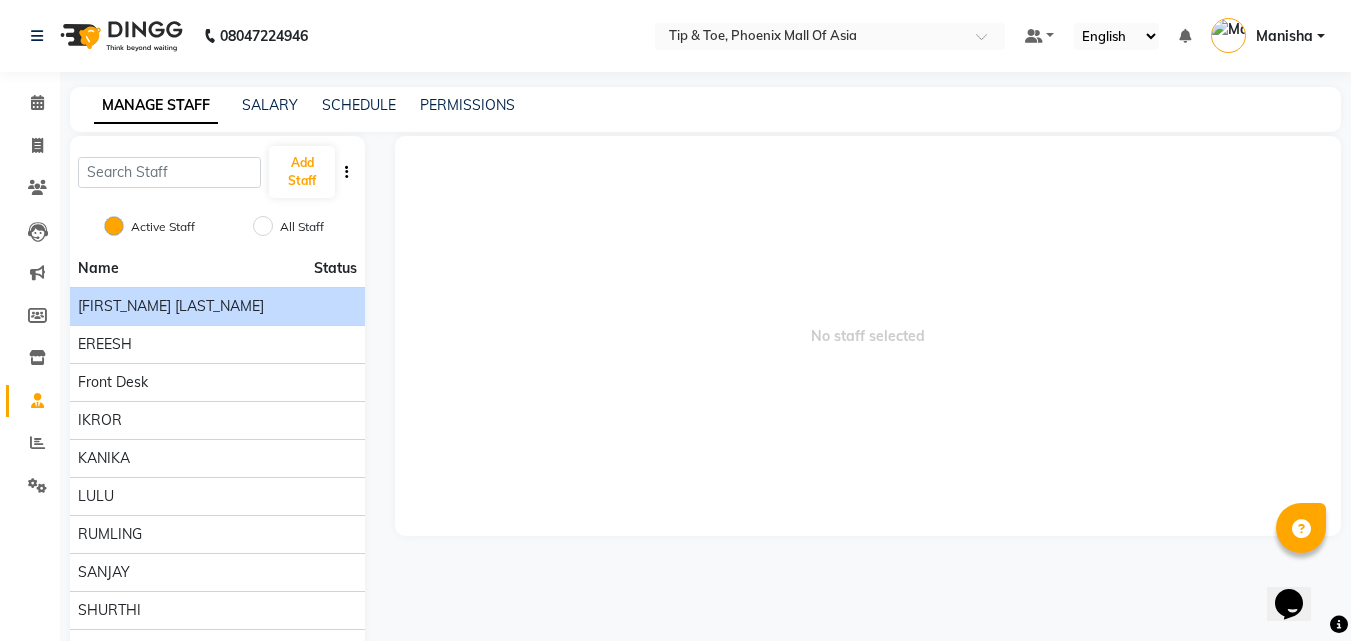 click on "[FIRST_NAME] [LAST_NAME]" 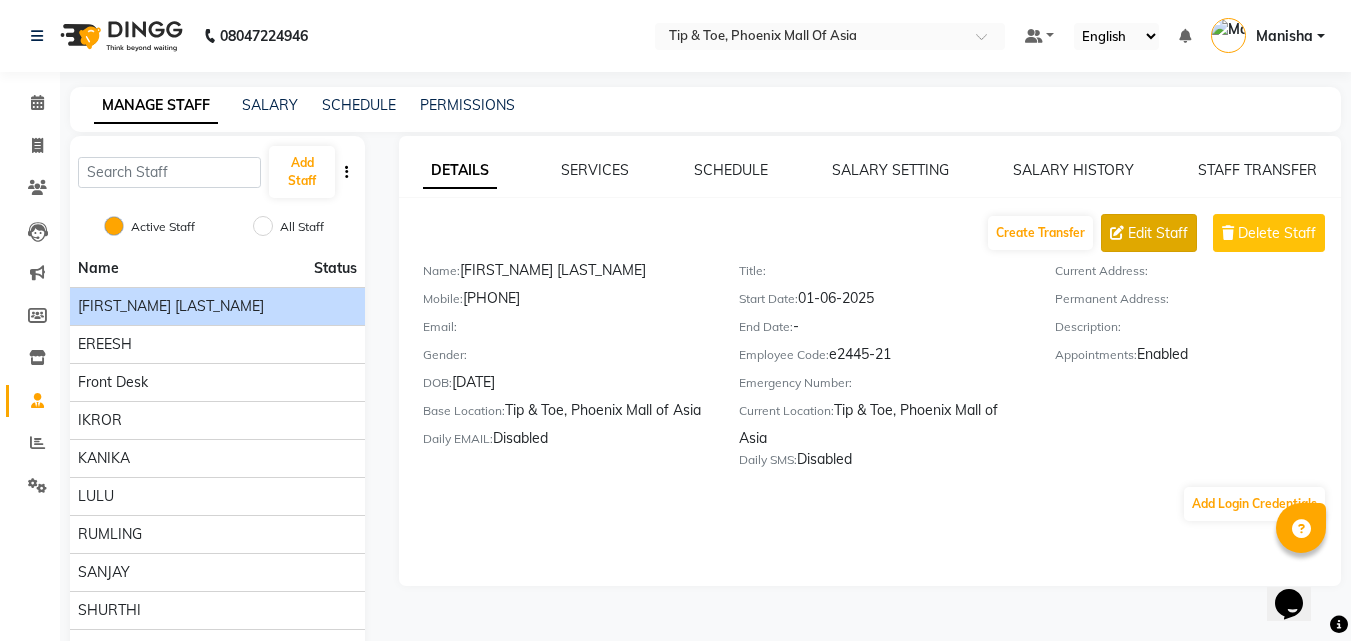click on "Edit Staff" 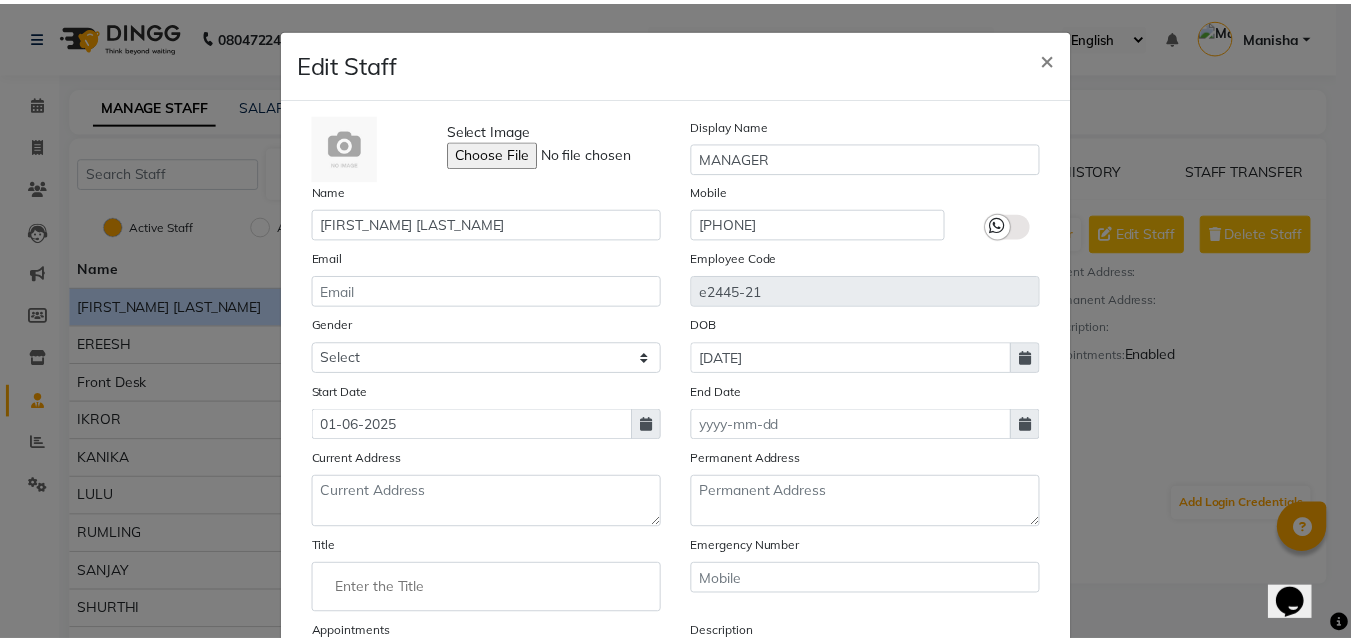 scroll, scrollTop: 241, scrollLeft: 0, axis: vertical 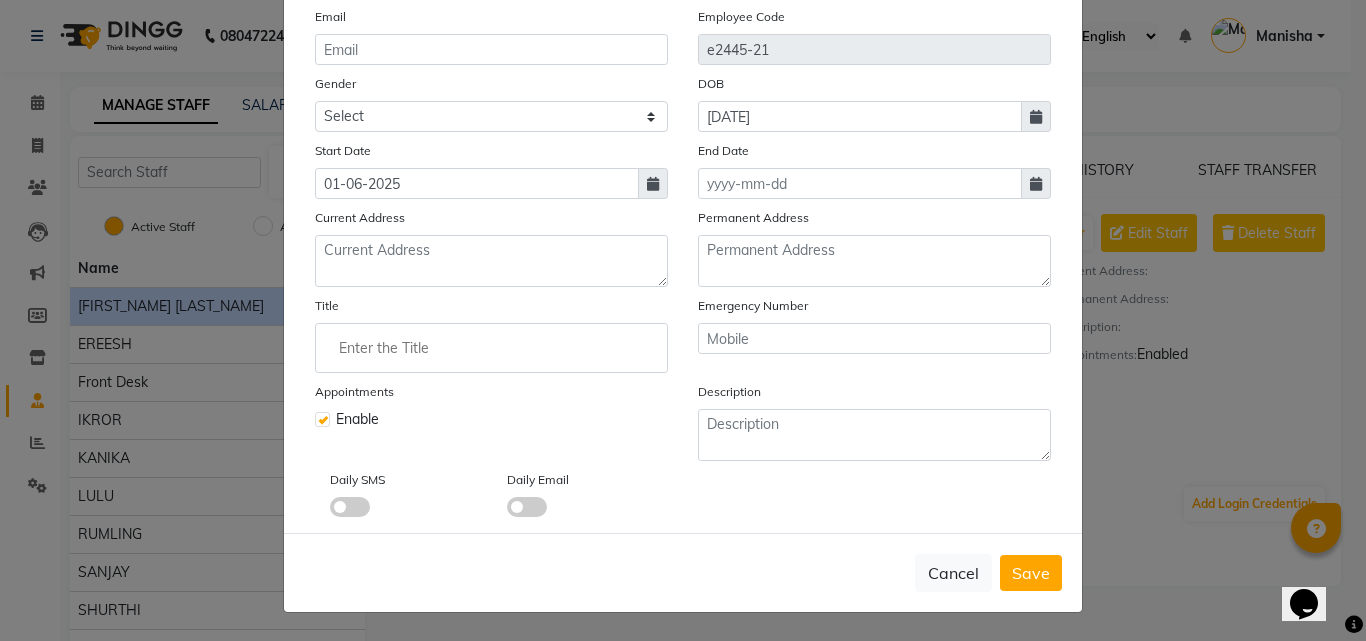 click 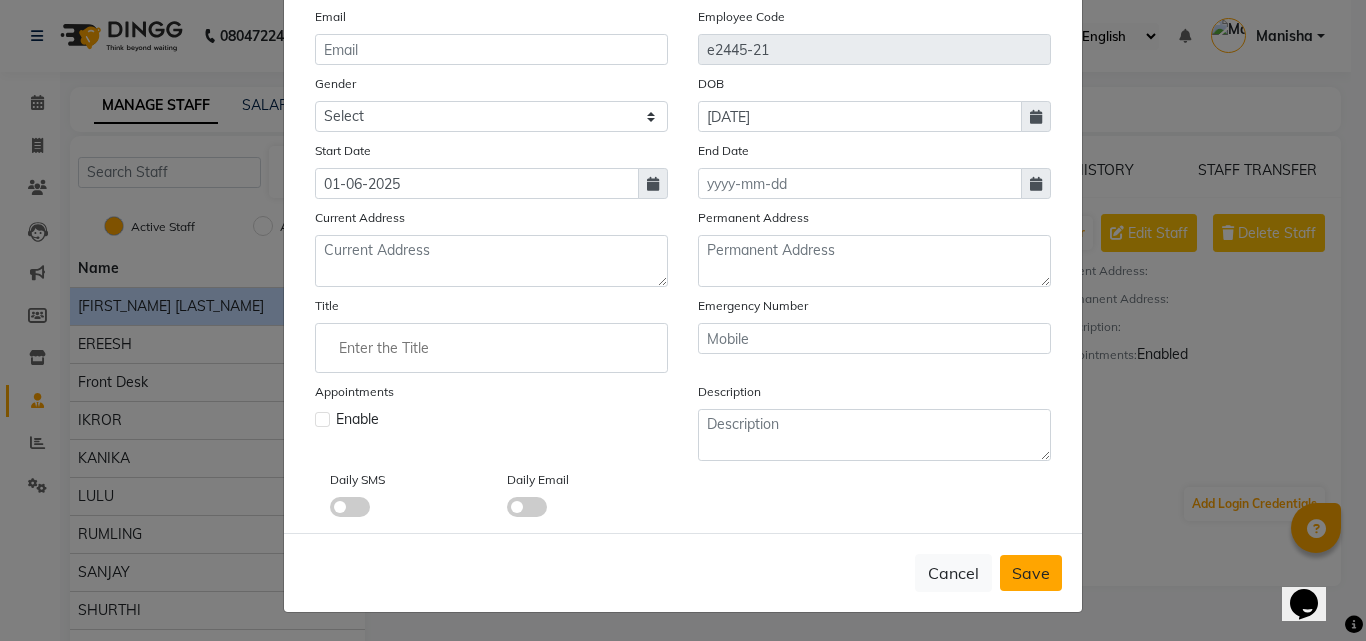 click on "Save" at bounding box center (1031, 573) 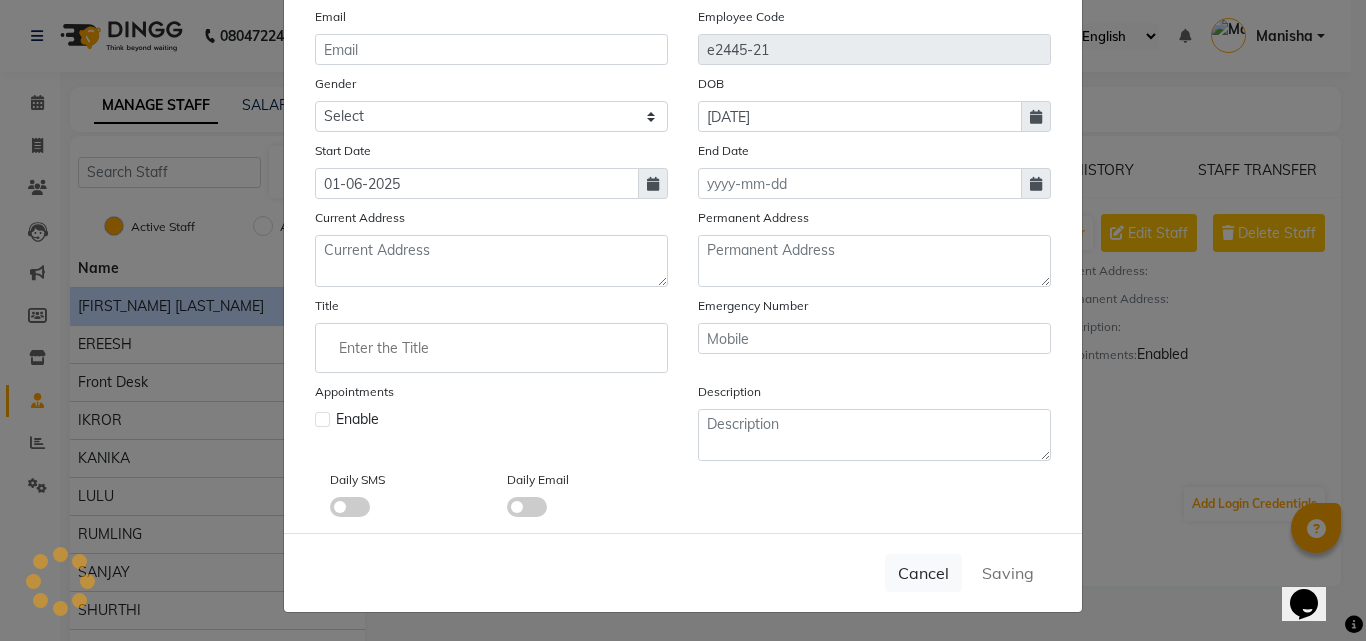 type 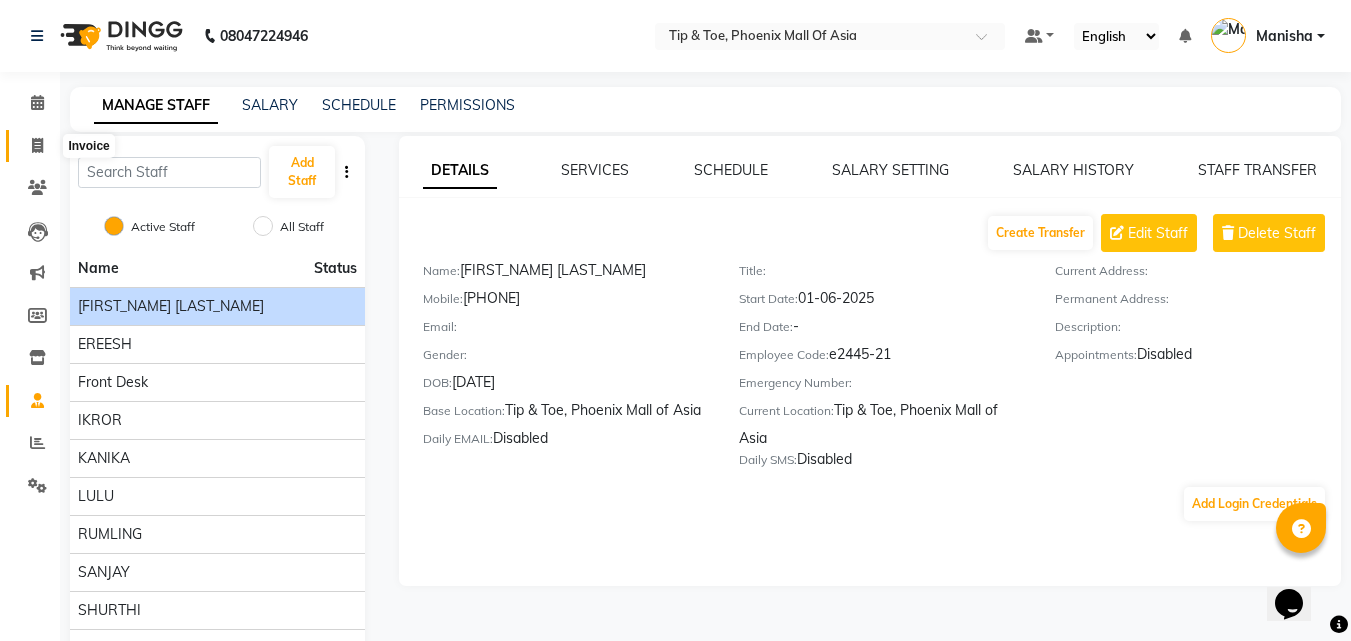 click 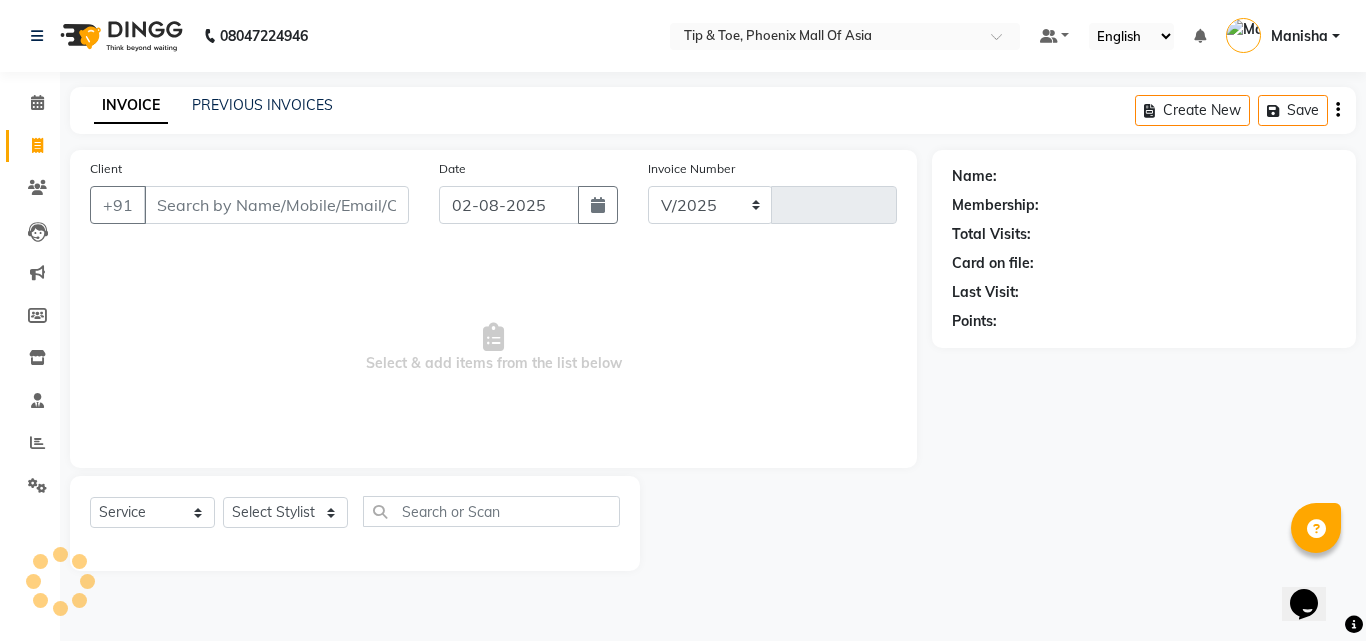 select on "5683" 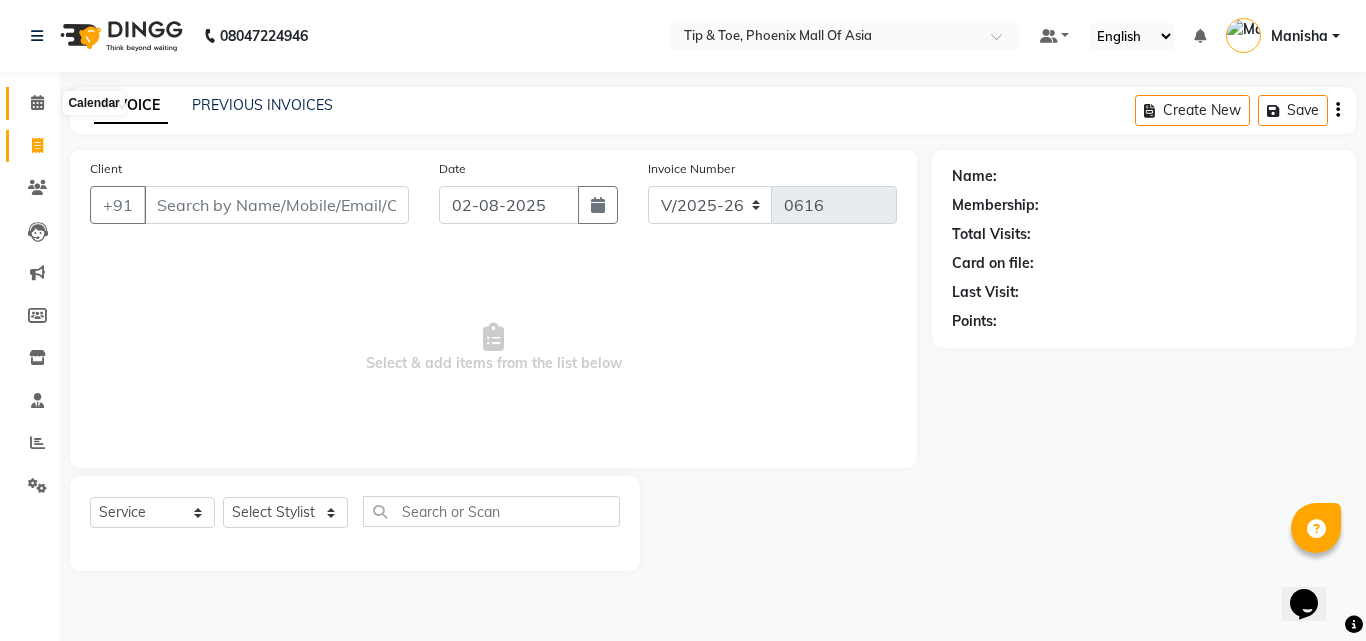 click 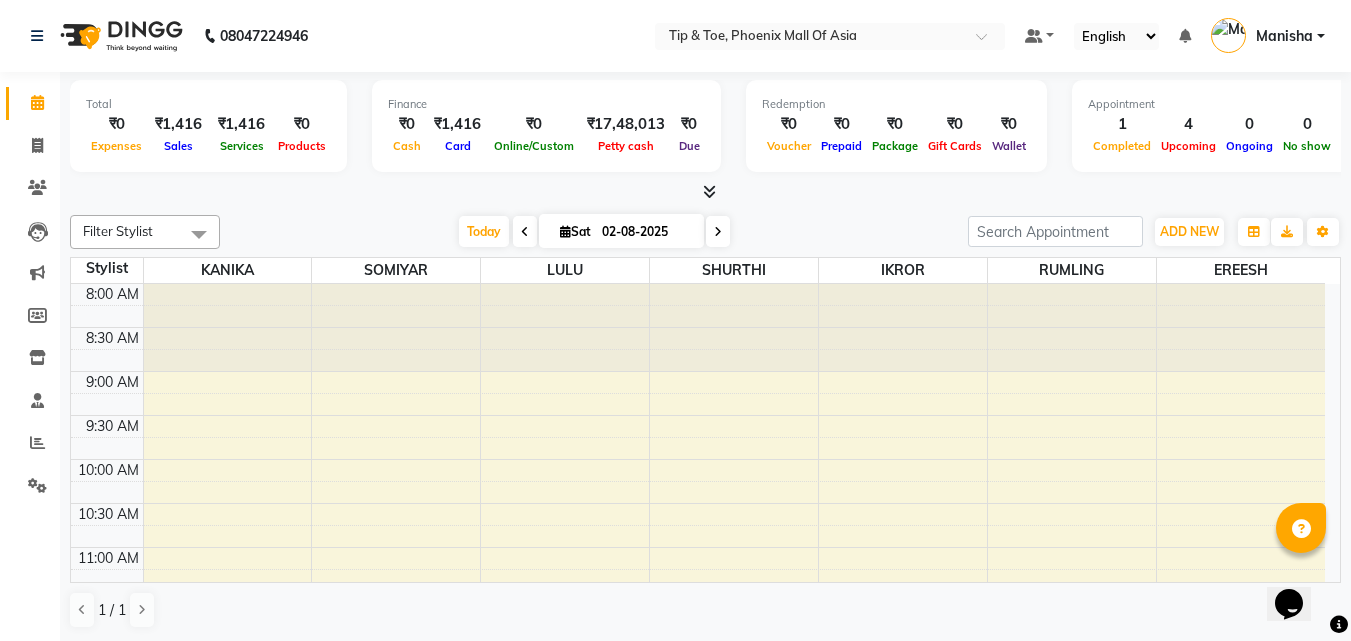 scroll, scrollTop: 353, scrollLeft: 0, axis: vertical 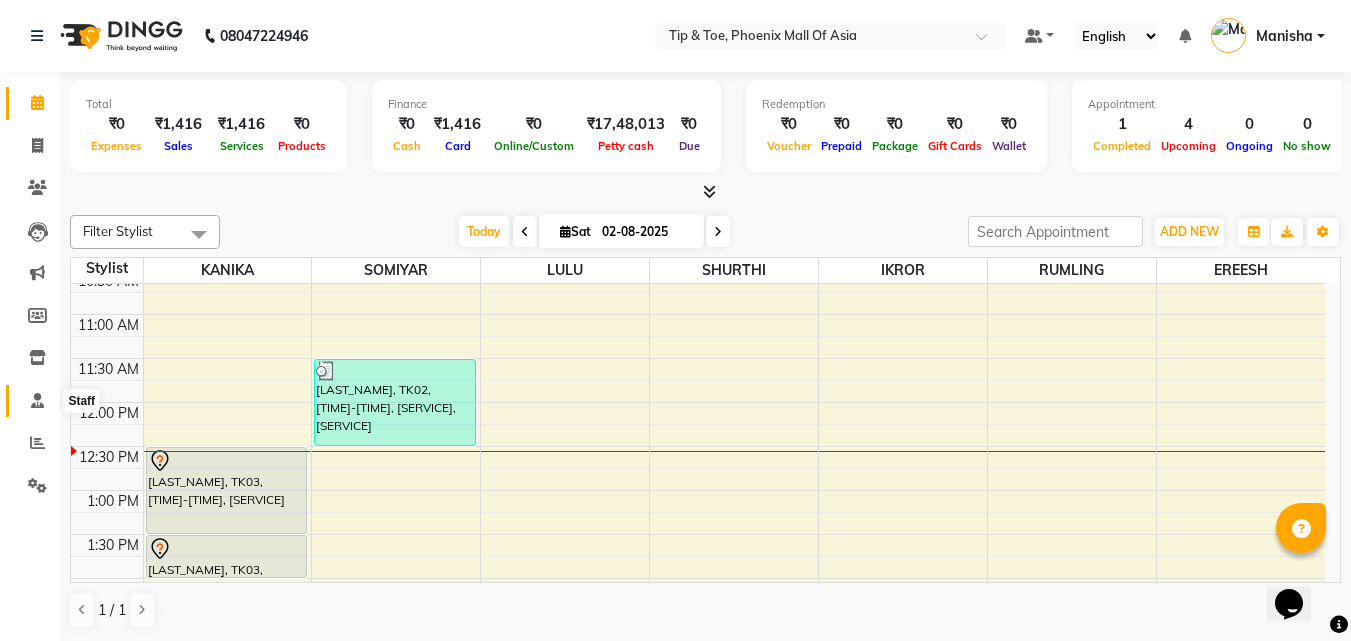 click 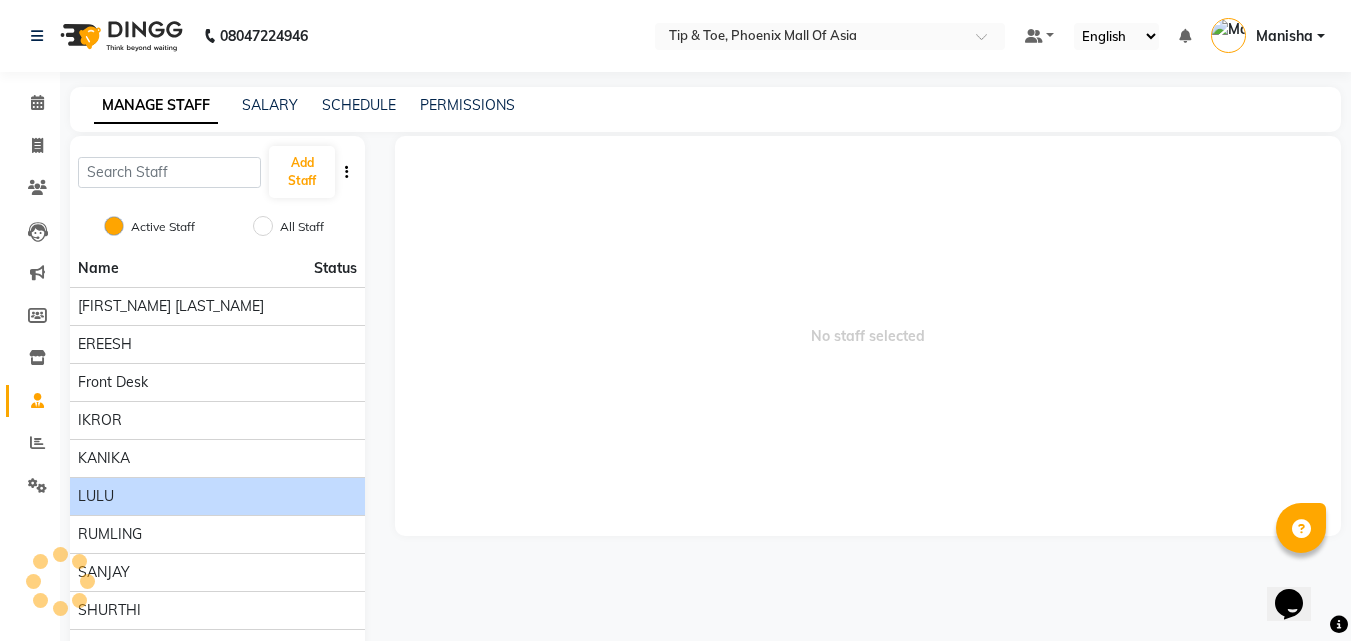 click on "LULU" 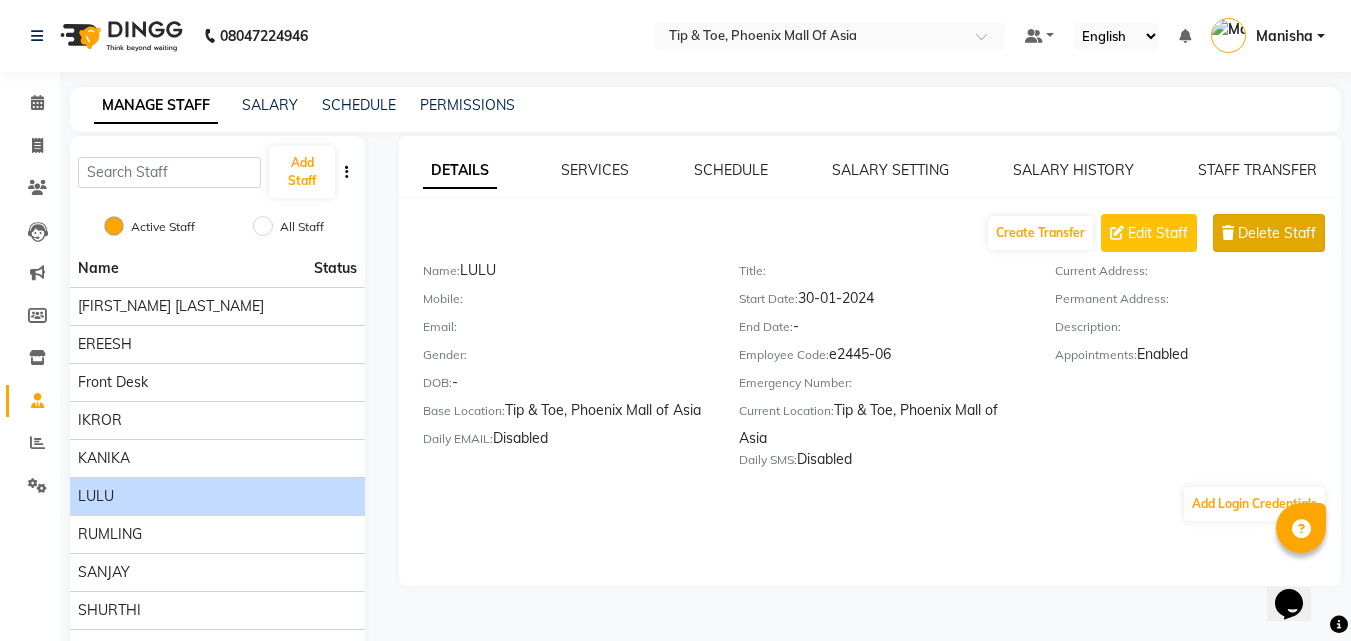 click on "Delete Staff" 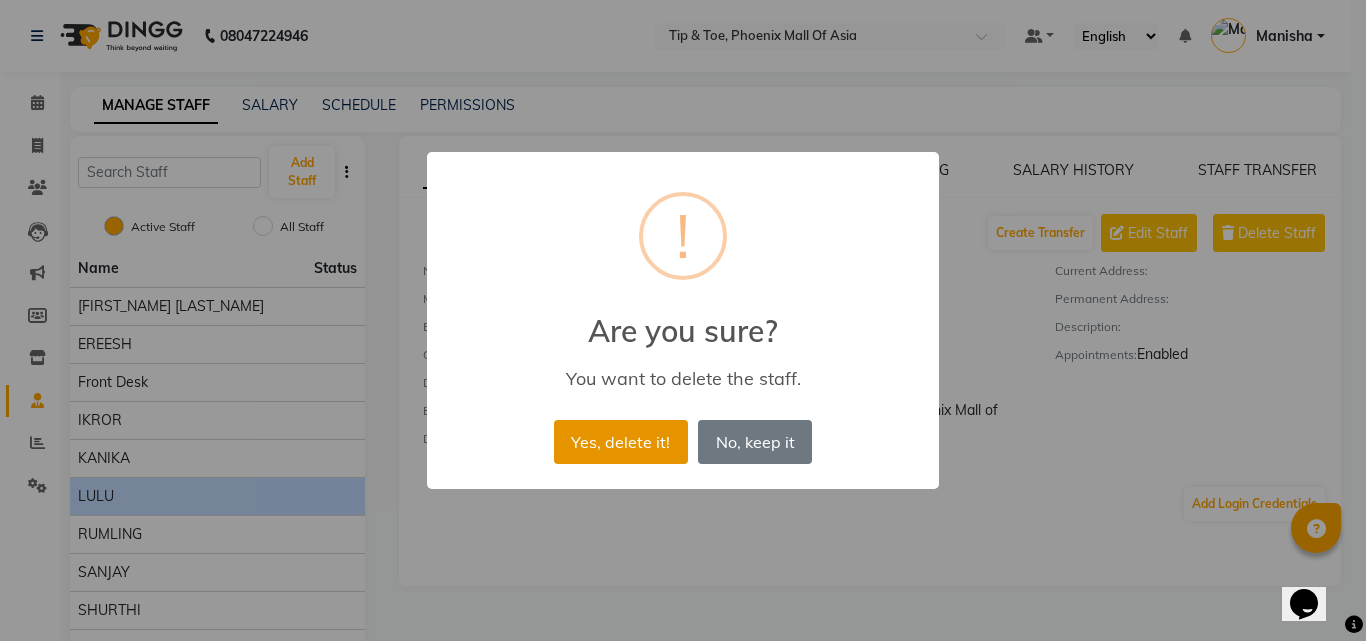 click on "Yes, delete it!" at bounding box center (621, 442) 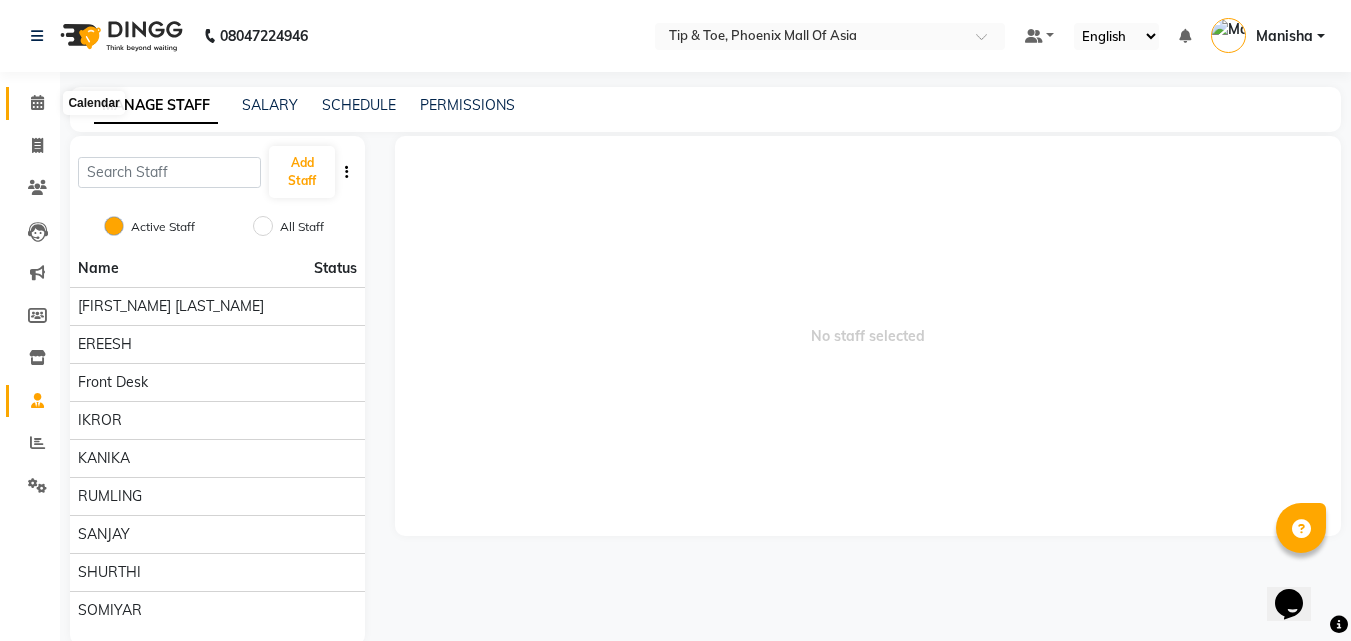 click 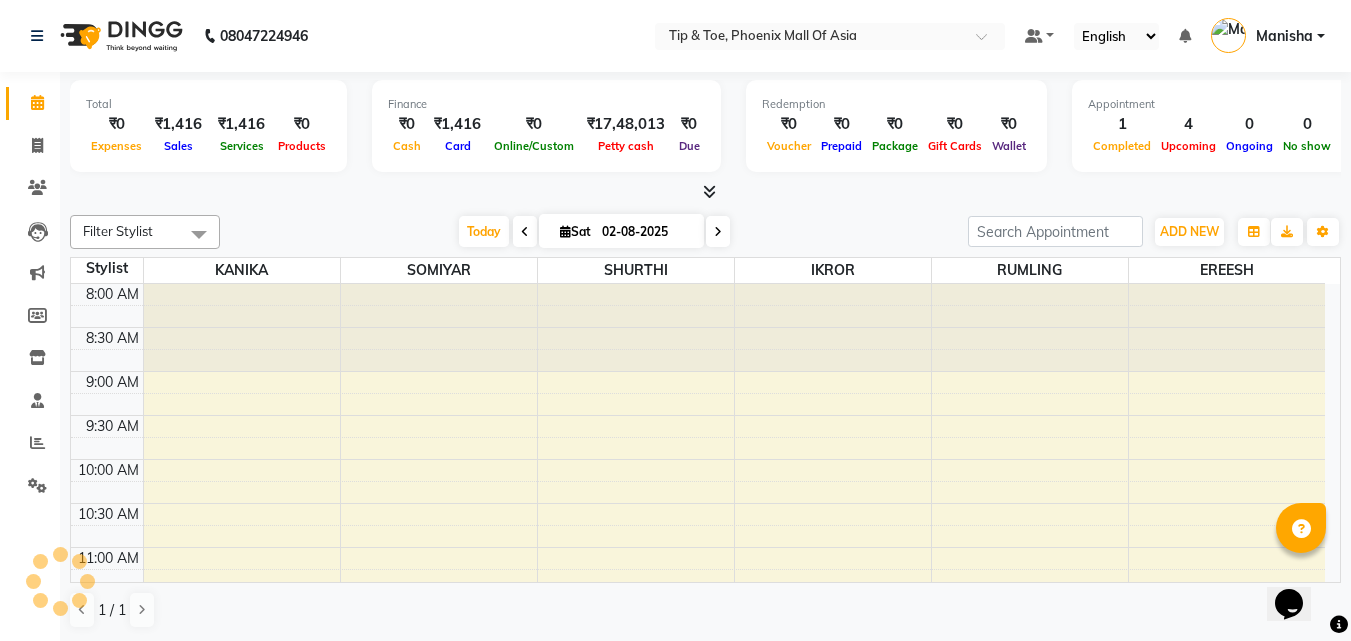 scroll, scrollTop: 0, scrollLeft: 0, axis: both 